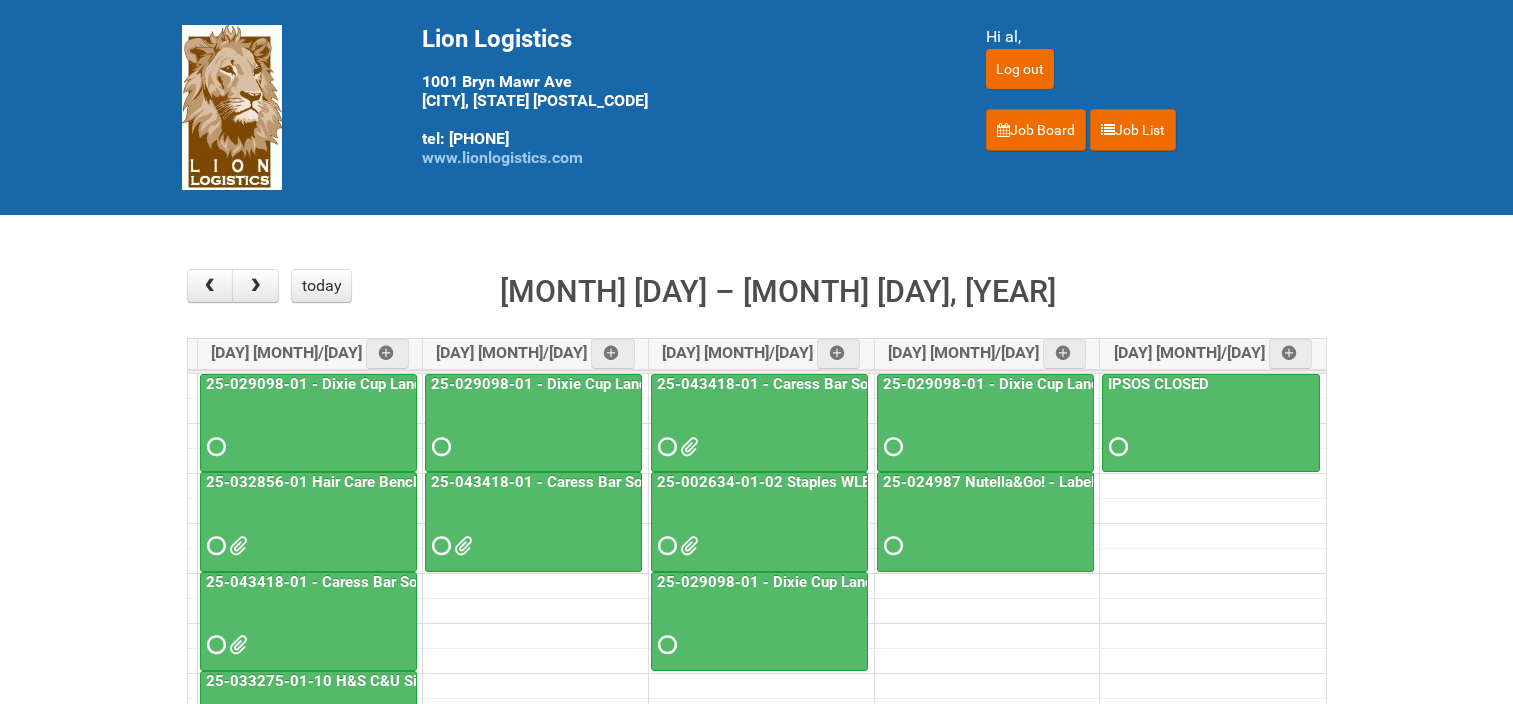 scroll, scrollTop: 100, scrollLeft: 0, axis: vertical 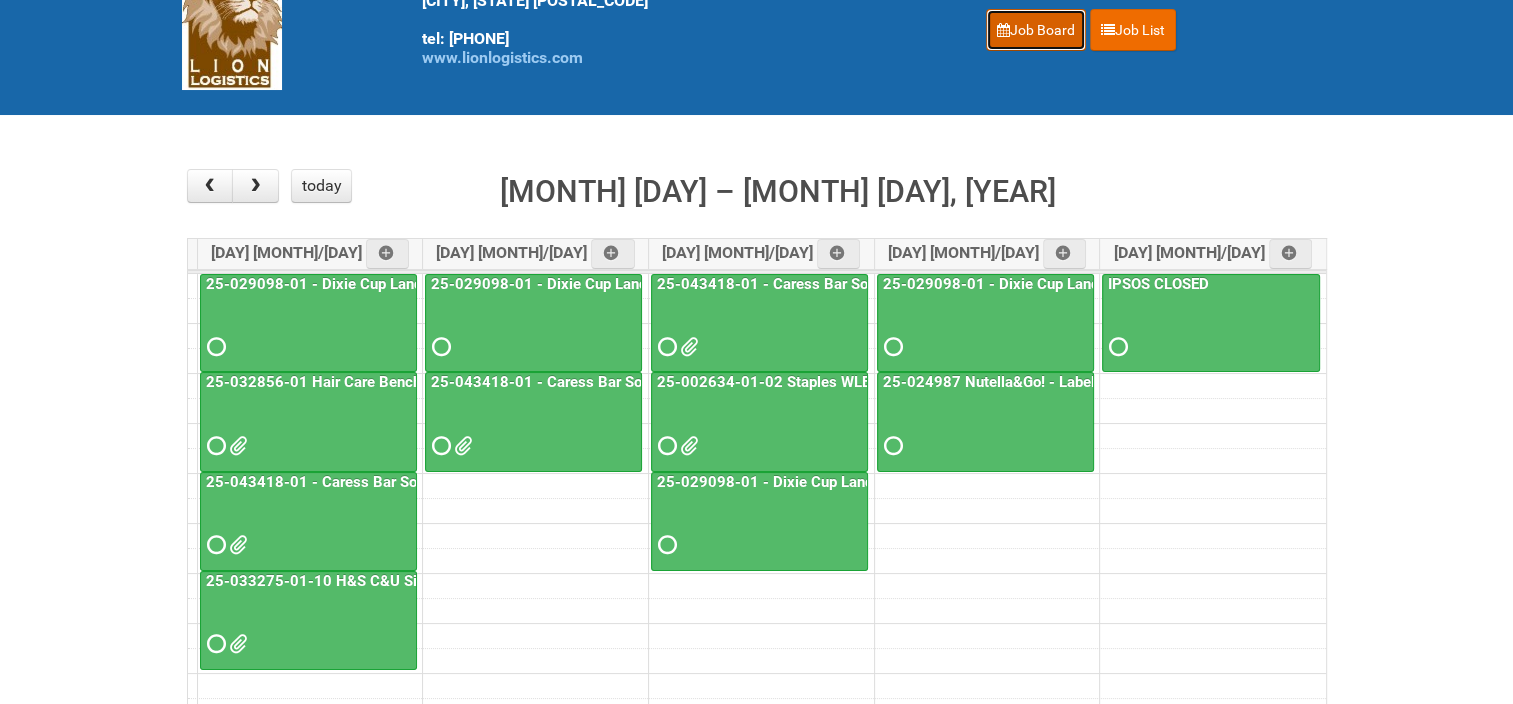 click on "Job Board" at bounding box center (1036, 30) 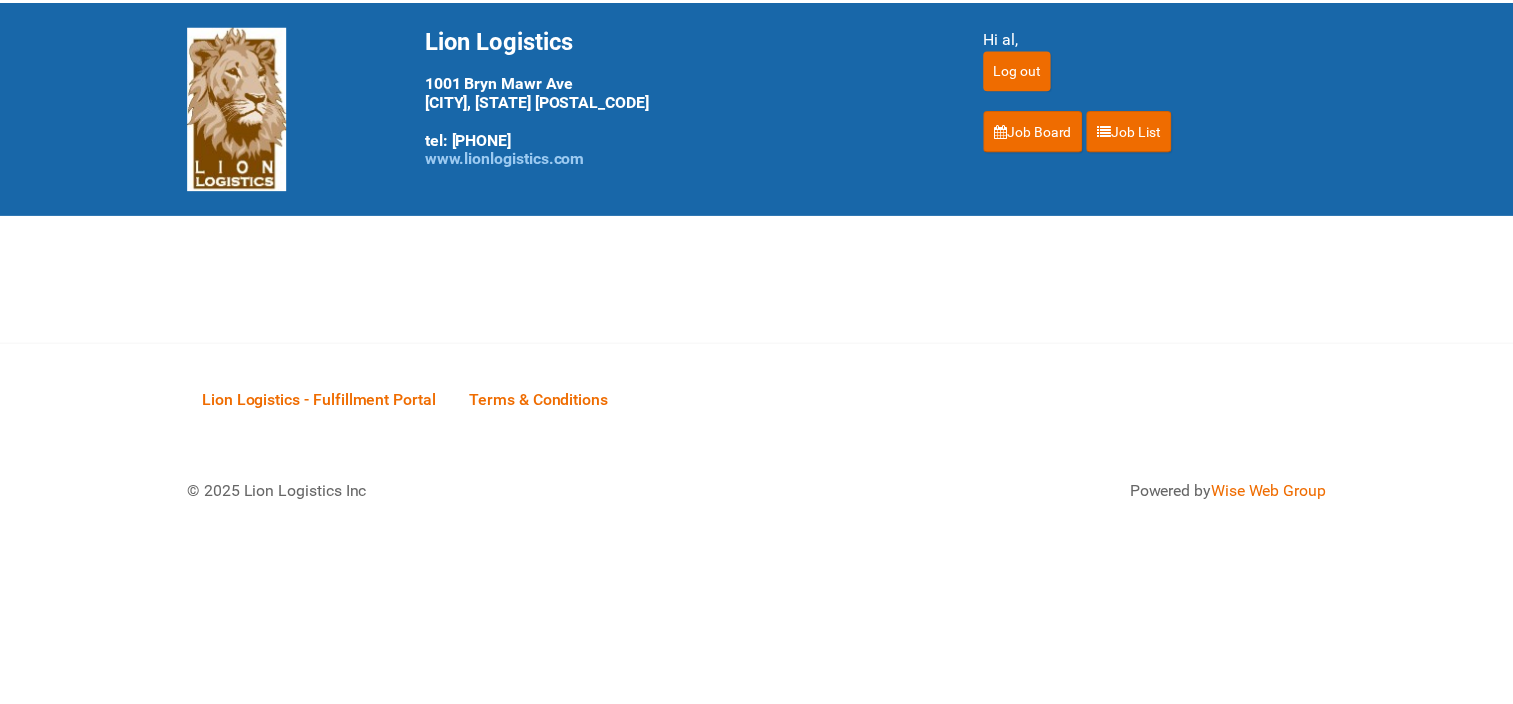 scroll, scrollTop: 0, scrollLeft: 0, axis: both 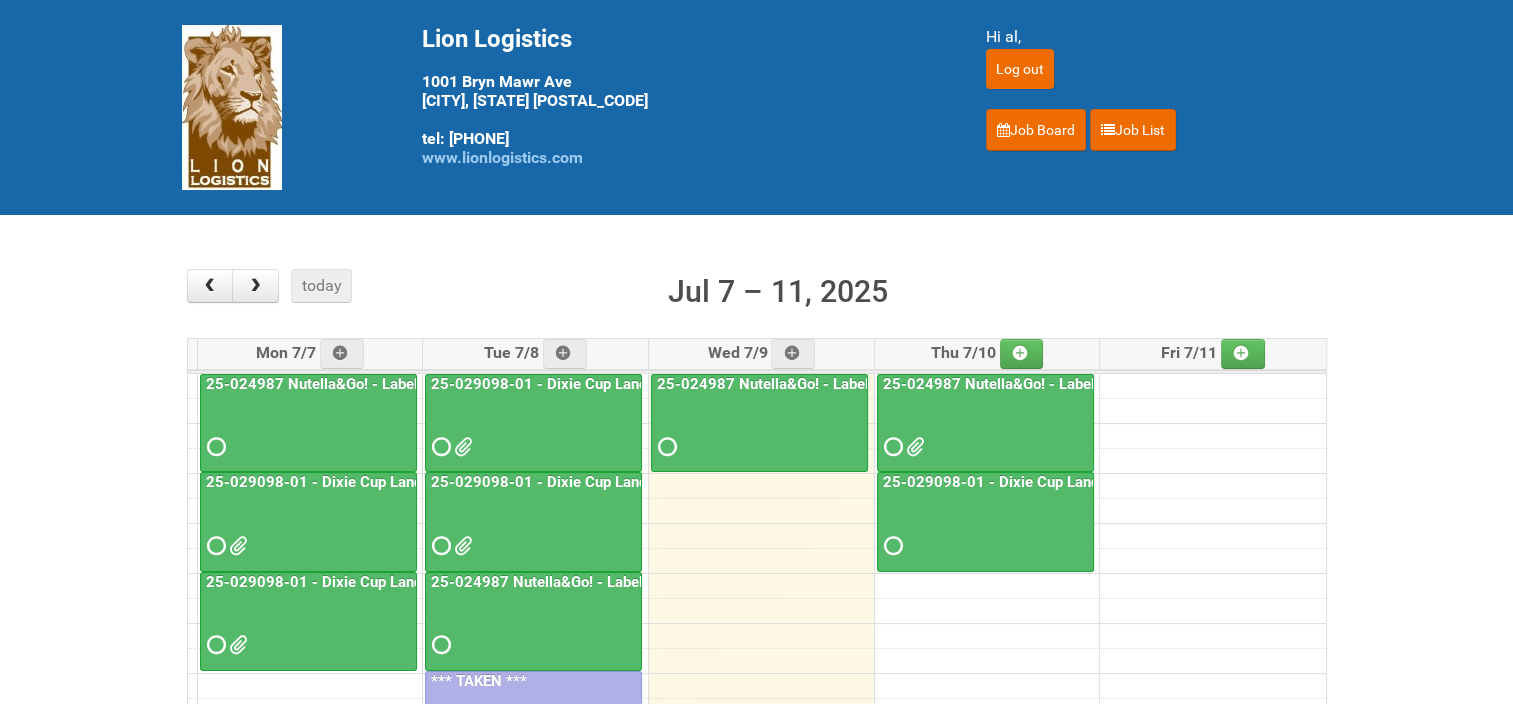 click on "25-024987 Nutella&Go! - Labeling/Mailing Day 1" at bounding box center (1049, 384) 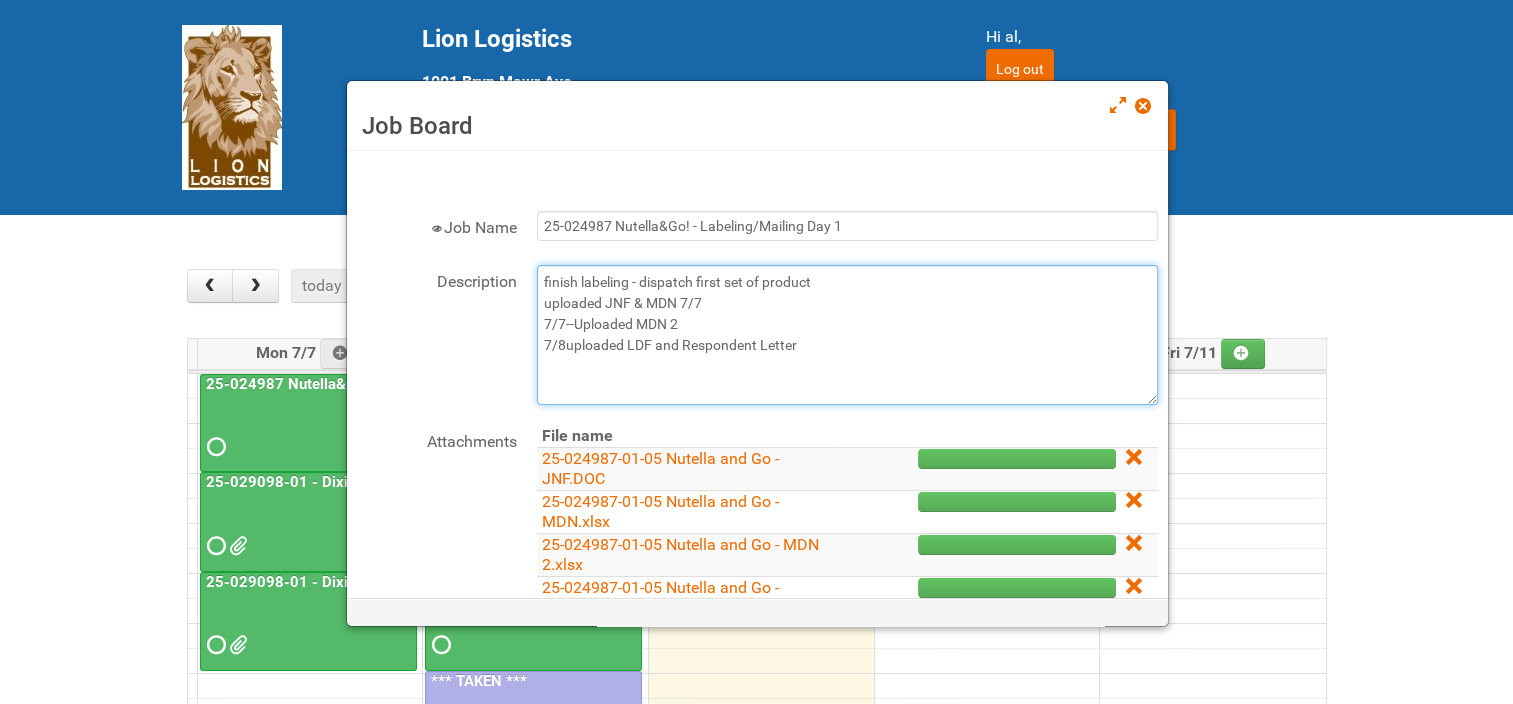 click on "finish labeling - dispatch first set of product
uploaded JNF & MDN 7/7
7/7--Uploaded MDN 2
7/8uploaded LDF and Respondent Letter" at bounding box center (847, 335) 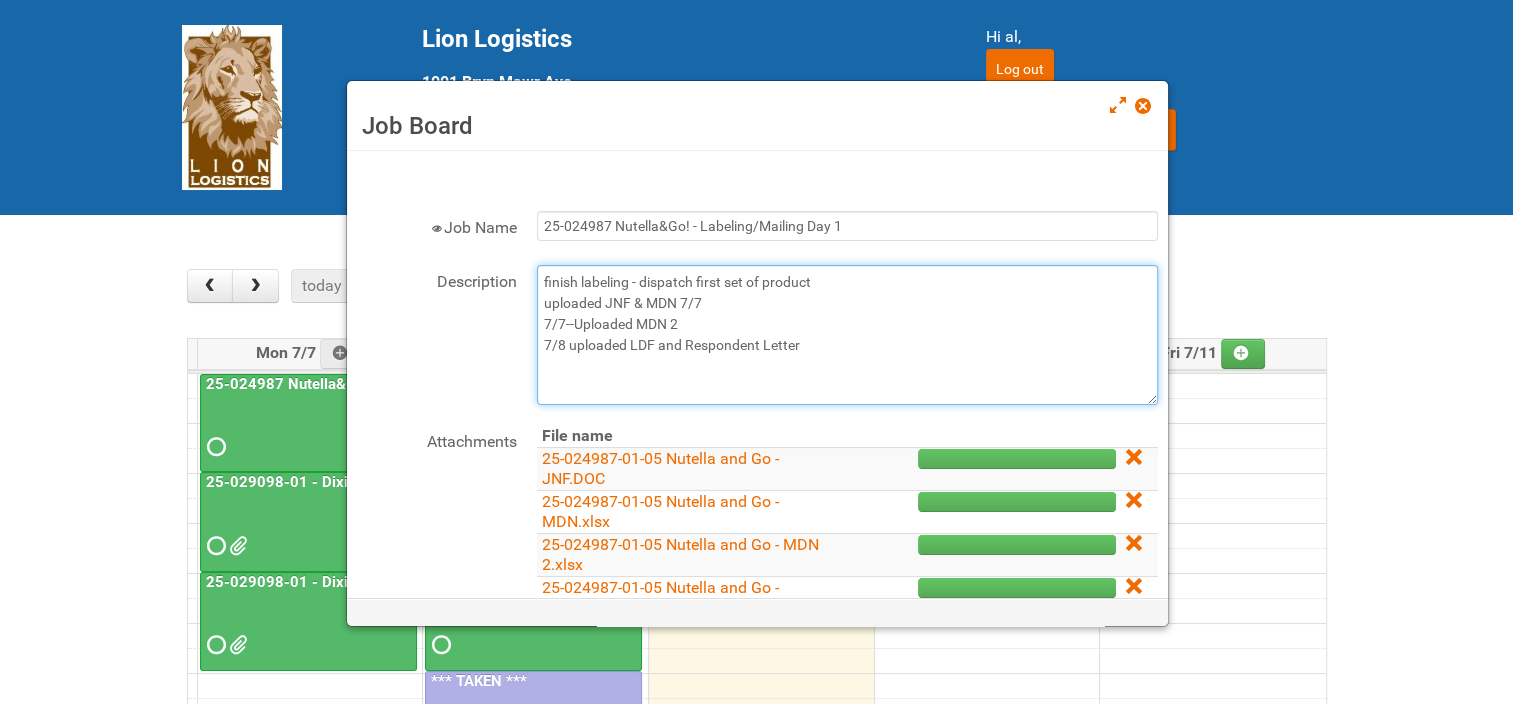 scroll, scrollTop: 100, scrollLeft: 0, axis: vertical 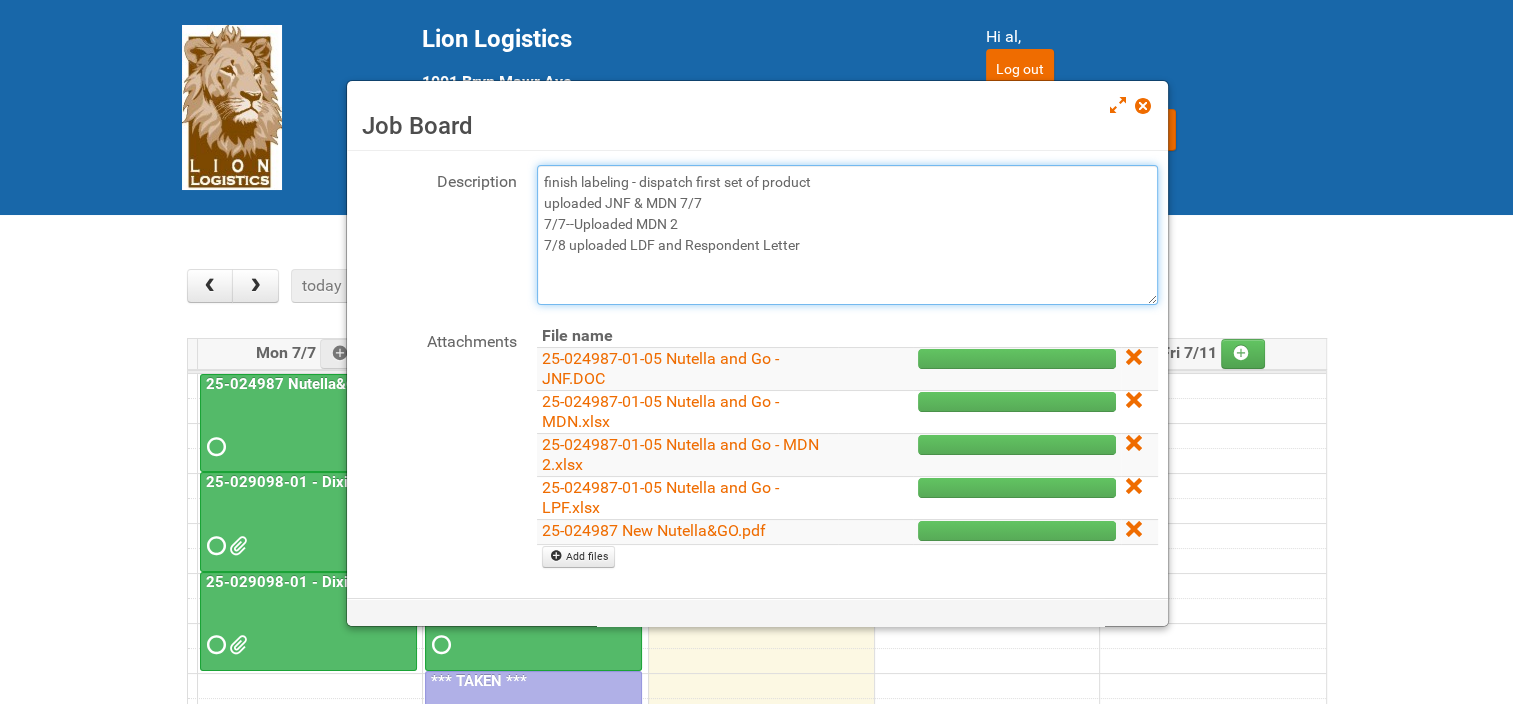 click on "finish labeling - dispatch first set of product
uploaded JNF & MDN 7/7
7/7--Uploaded MDN 2
7/8uploaded LDF and Respondent Letter" at bounding box center [847, 235] 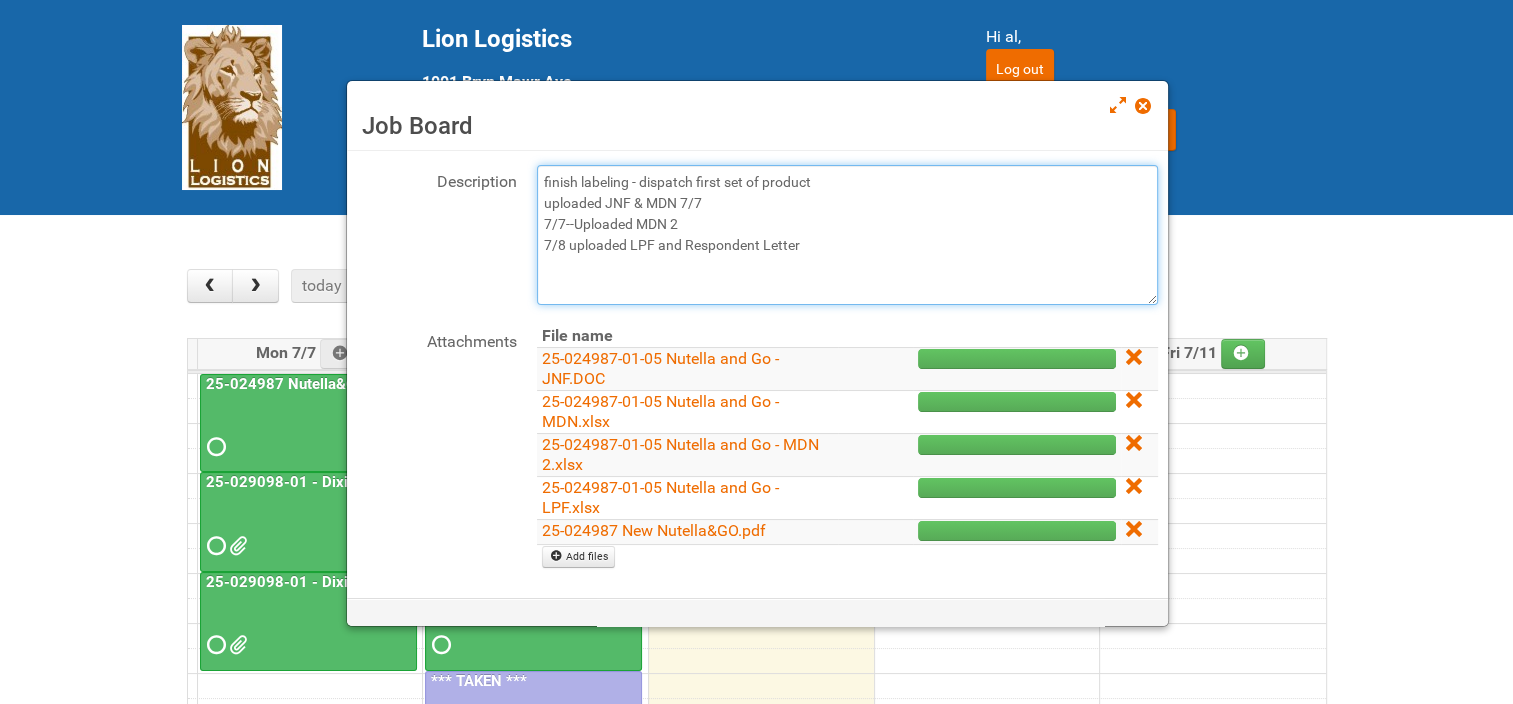 click on "finish labeling - dispatch first set of product
uploaded JNF & MDN 7/7
7/7--Uploaded MDN 2
7/8uploaded LDF and Respondent Letter" at bounding box center (847, 235) 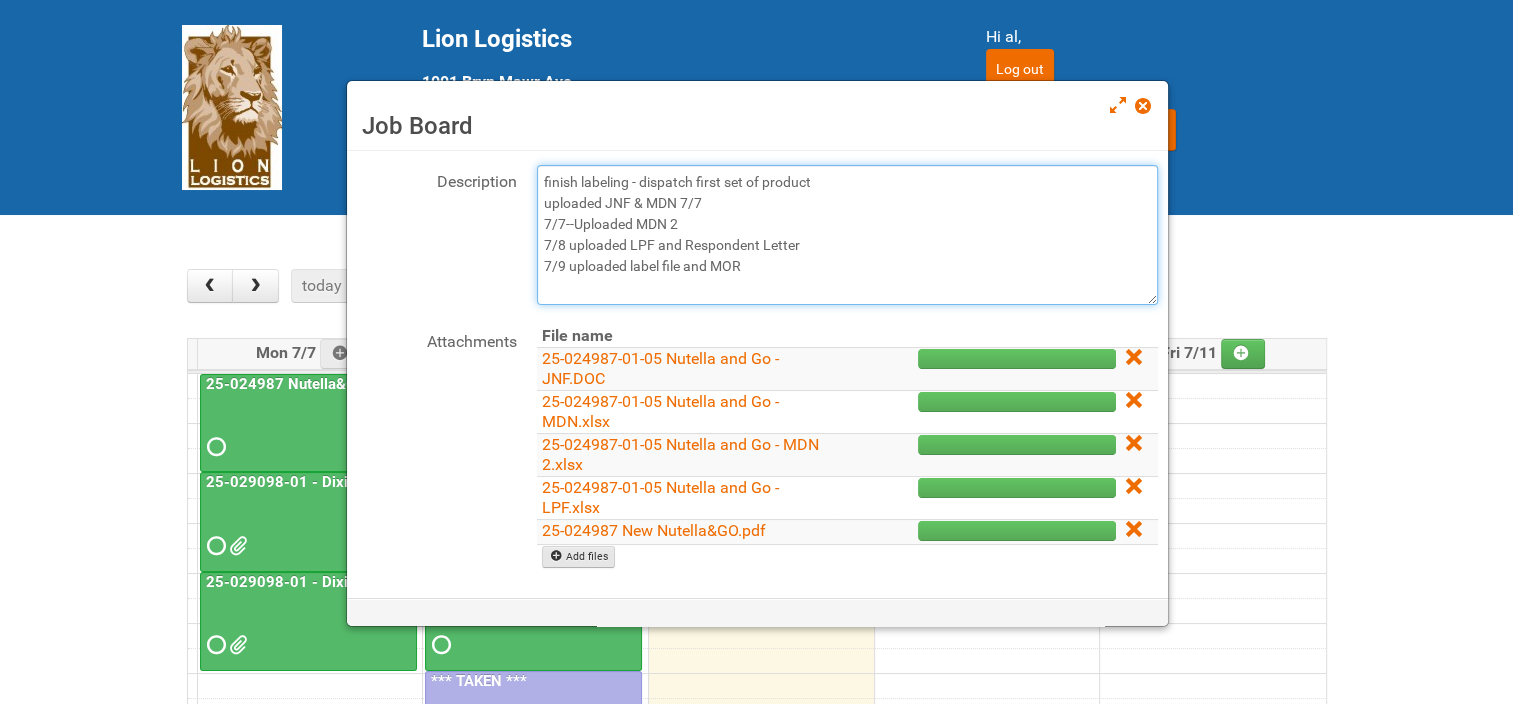 type on "finish labeling - dispatch first set of product
uploaded JNF & MDN 7/7
7/7--Uploaded MDN 2
7/8 uploaded LPF and Respondent Letter
7/9 uploaded label file and MOR" 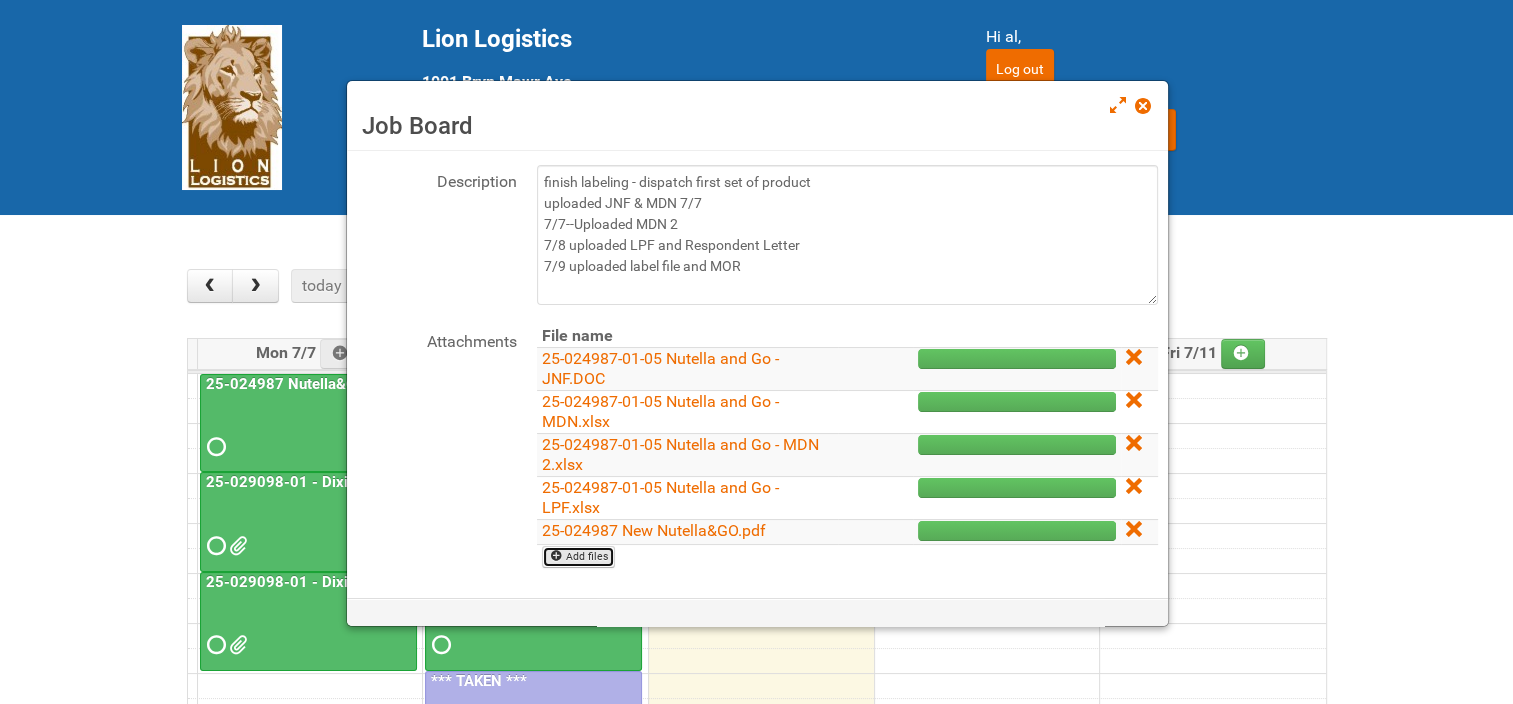 click on "Add files" at bounding box center [578, 557] 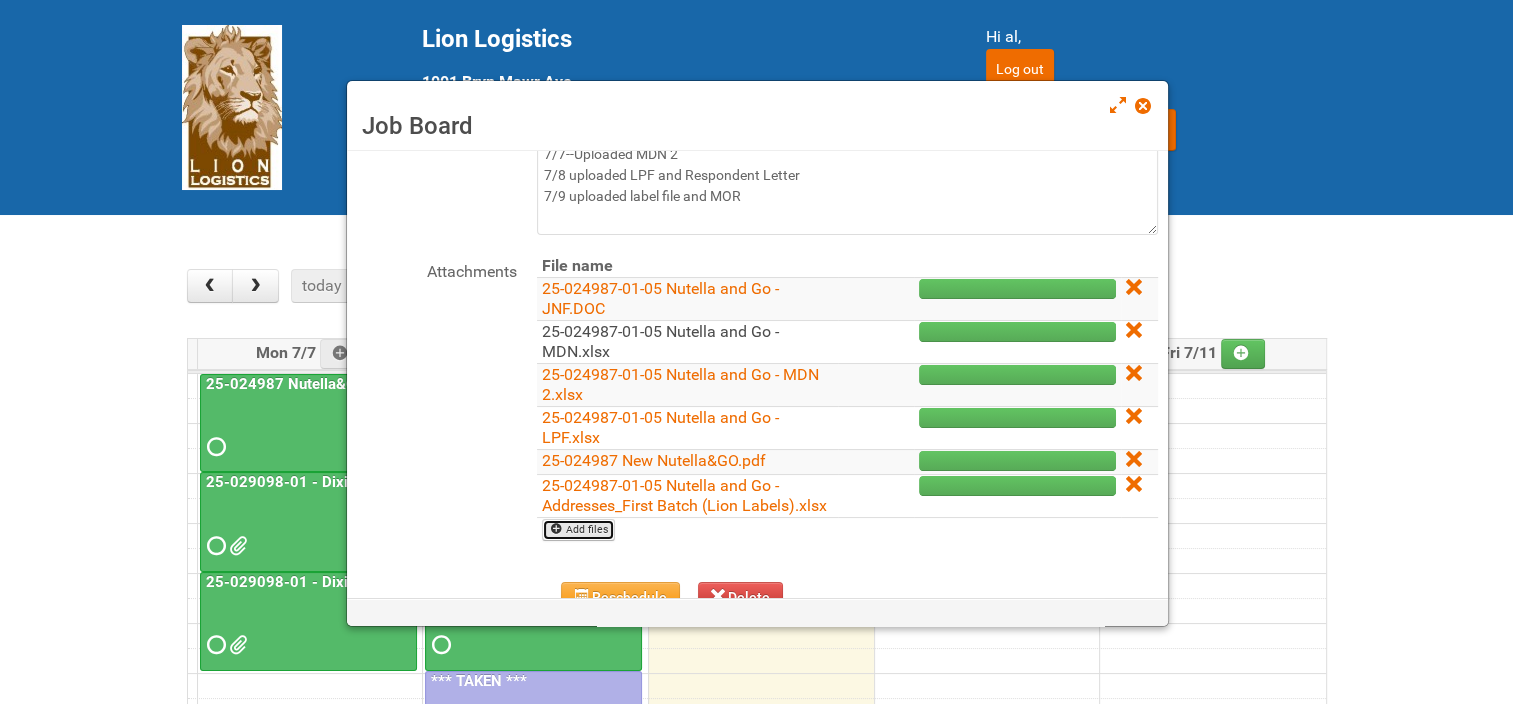 scroll, scrollTop: 200, scrollLeft: 0, axis: vertical 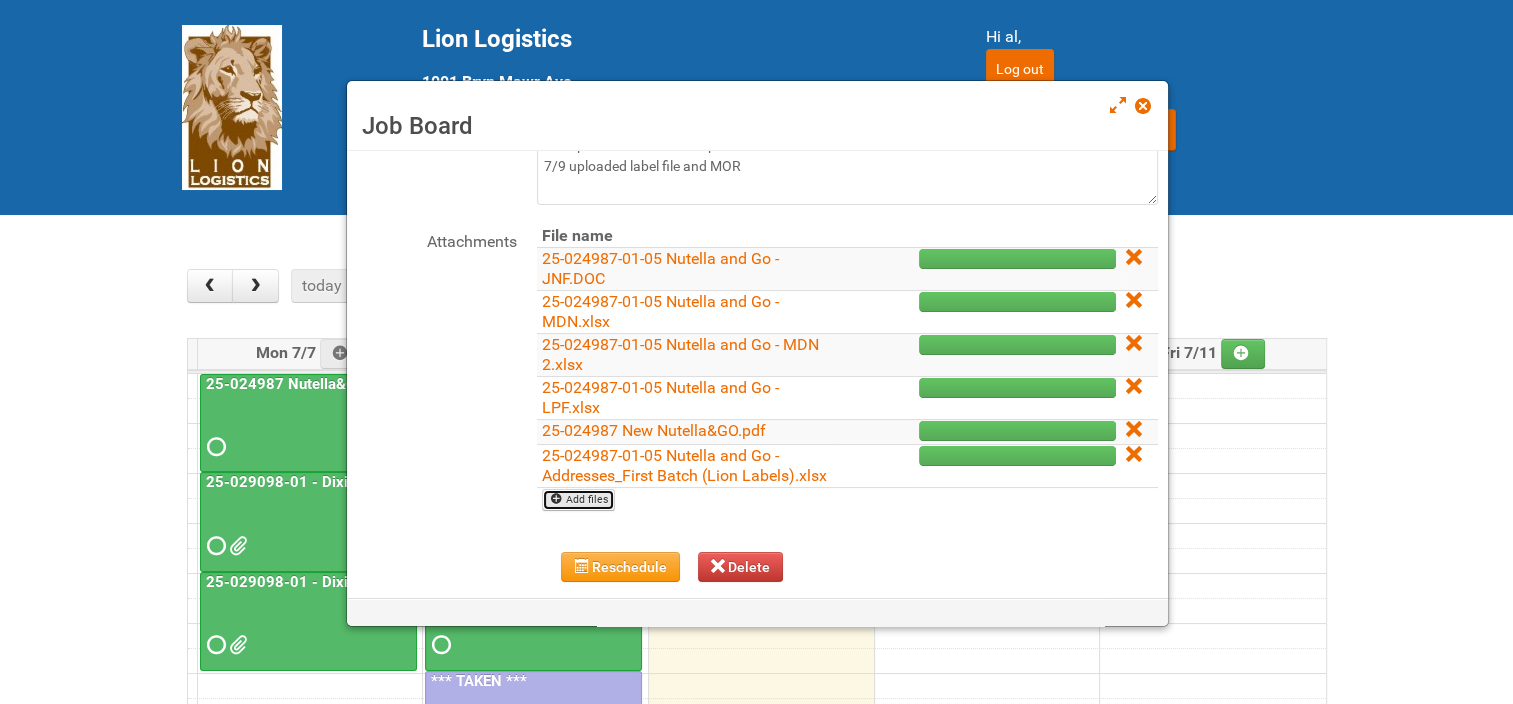 click on "Add files" at bounding box center (578, 500) 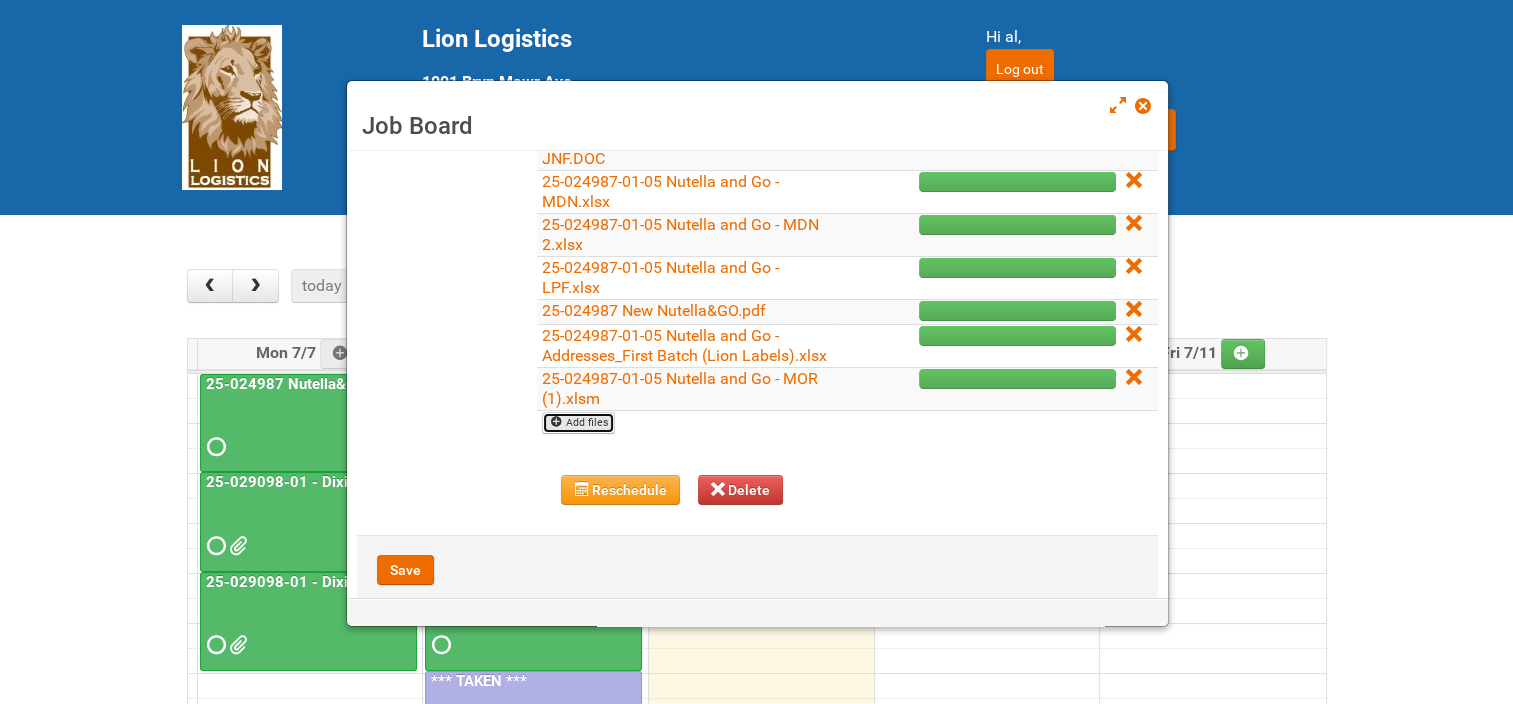 scroll, scrollTop: 374, scrollLeft: 0, axis: vertical 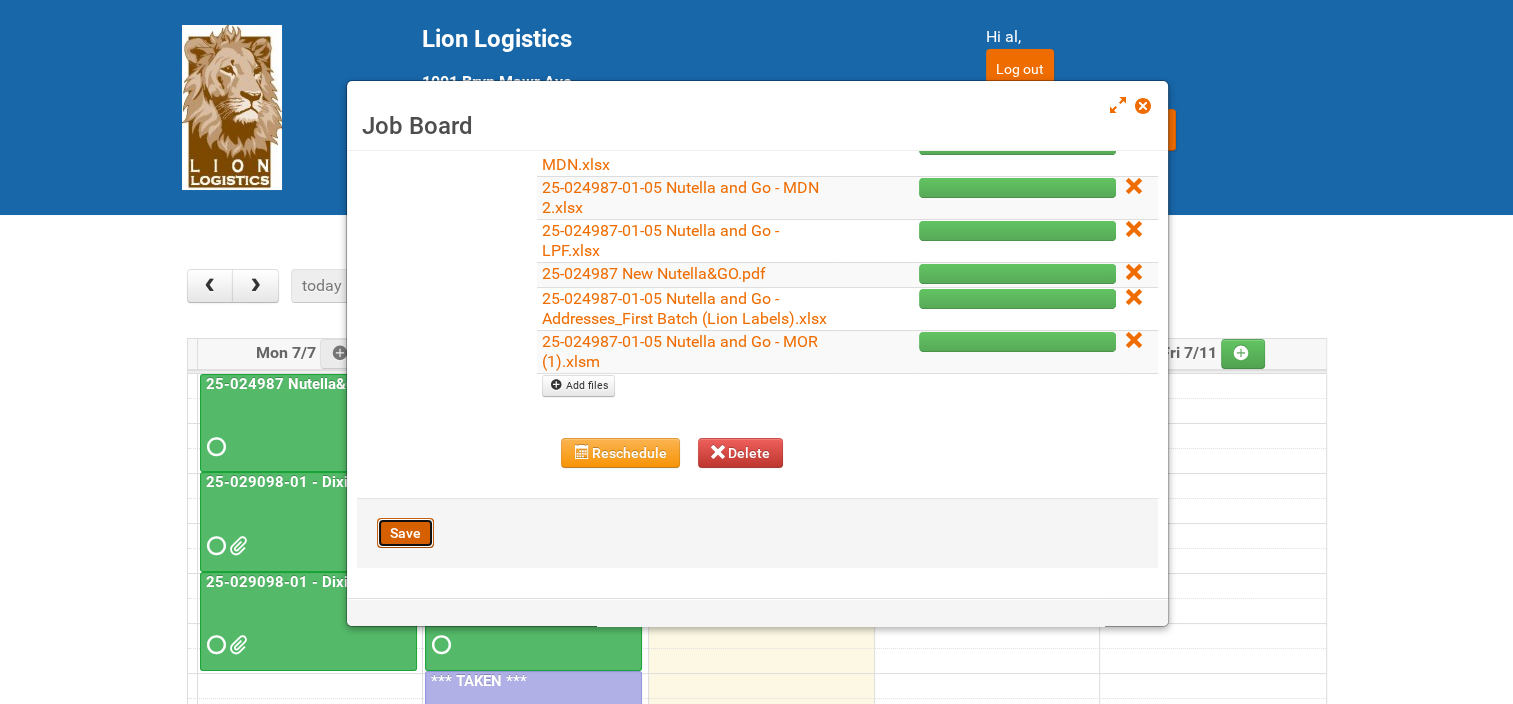 click on "Save" at bounding box center [405, 533] 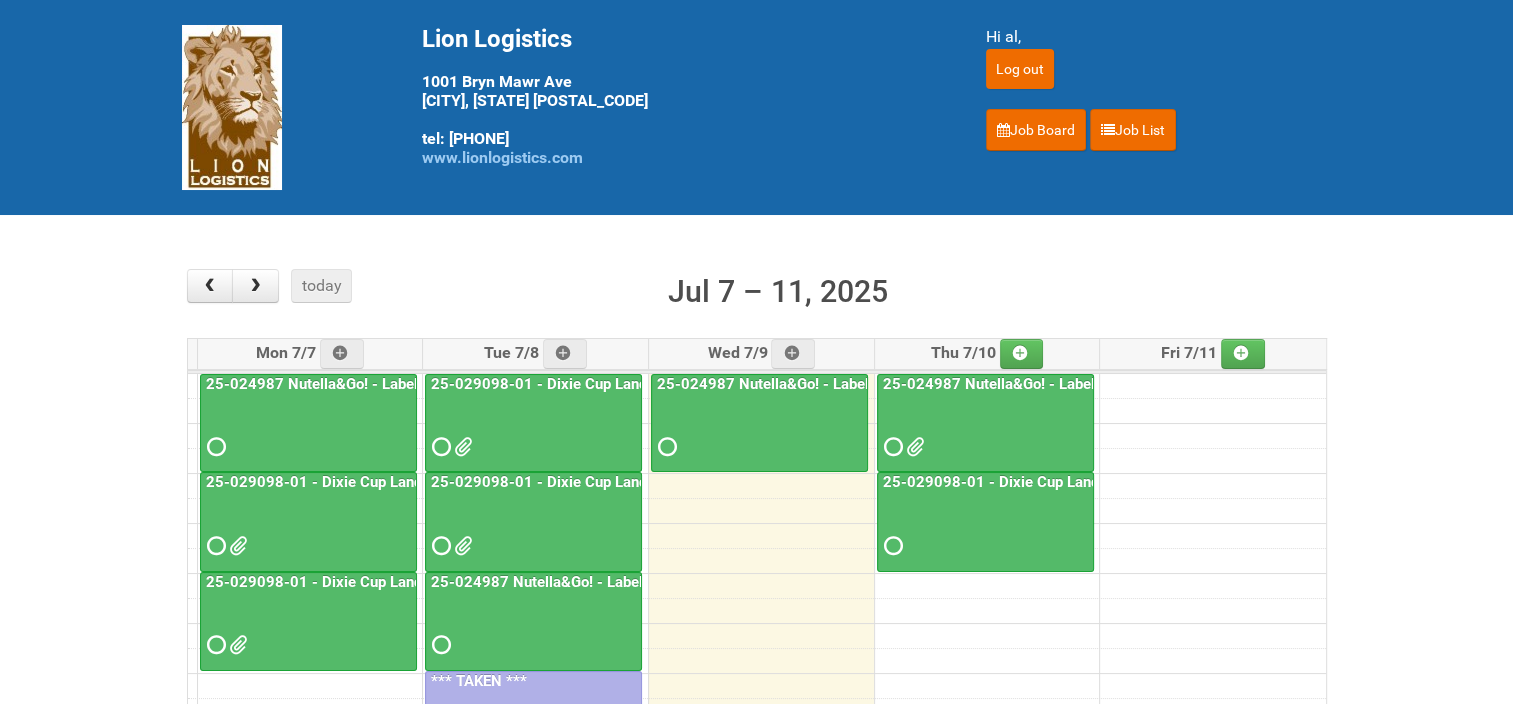 click on "25-024987 Nutella&Go! - Labeling/Mailing Day 1" at bounding box center (1049, 384) 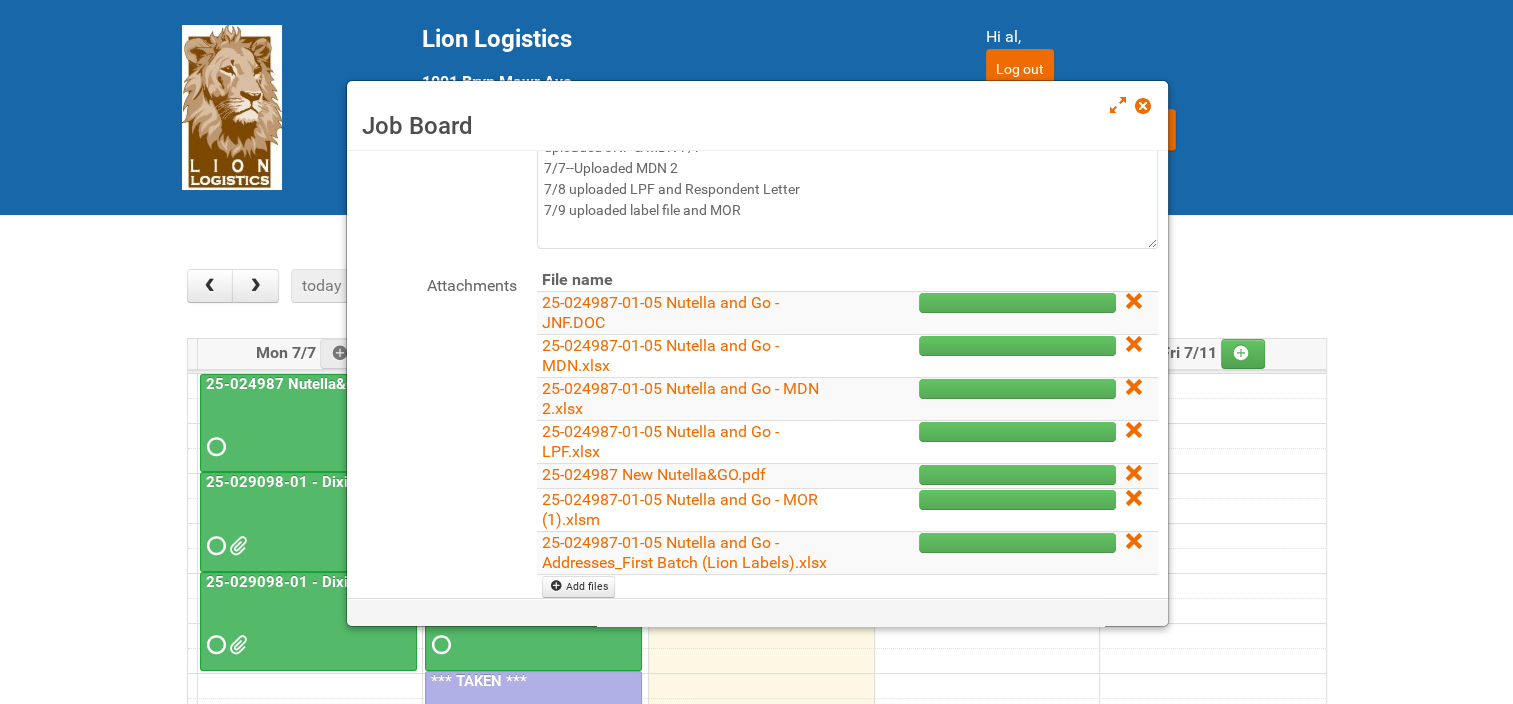 scroll, scrollTop: 200, scrollLeft: 0, axis: vertical 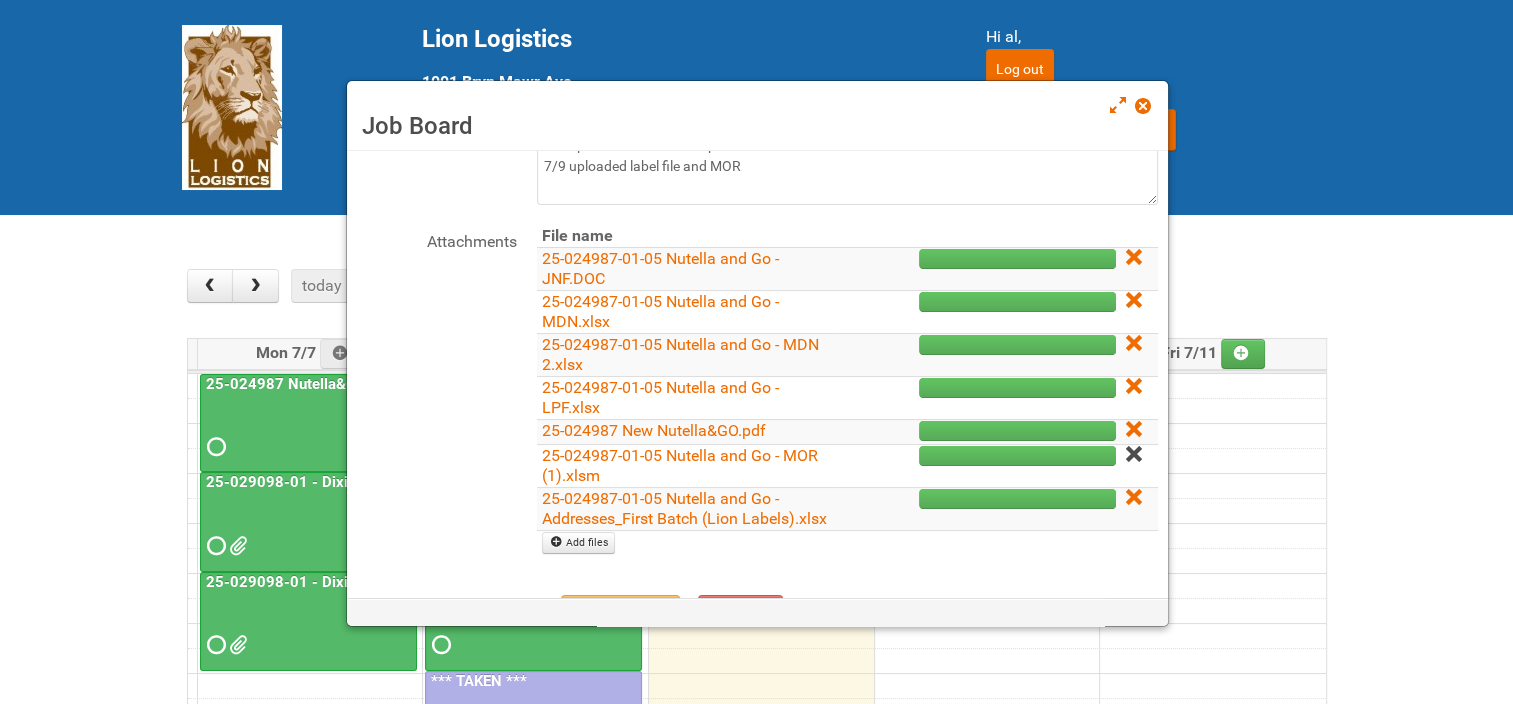 click at bounding box center [1133, 454] 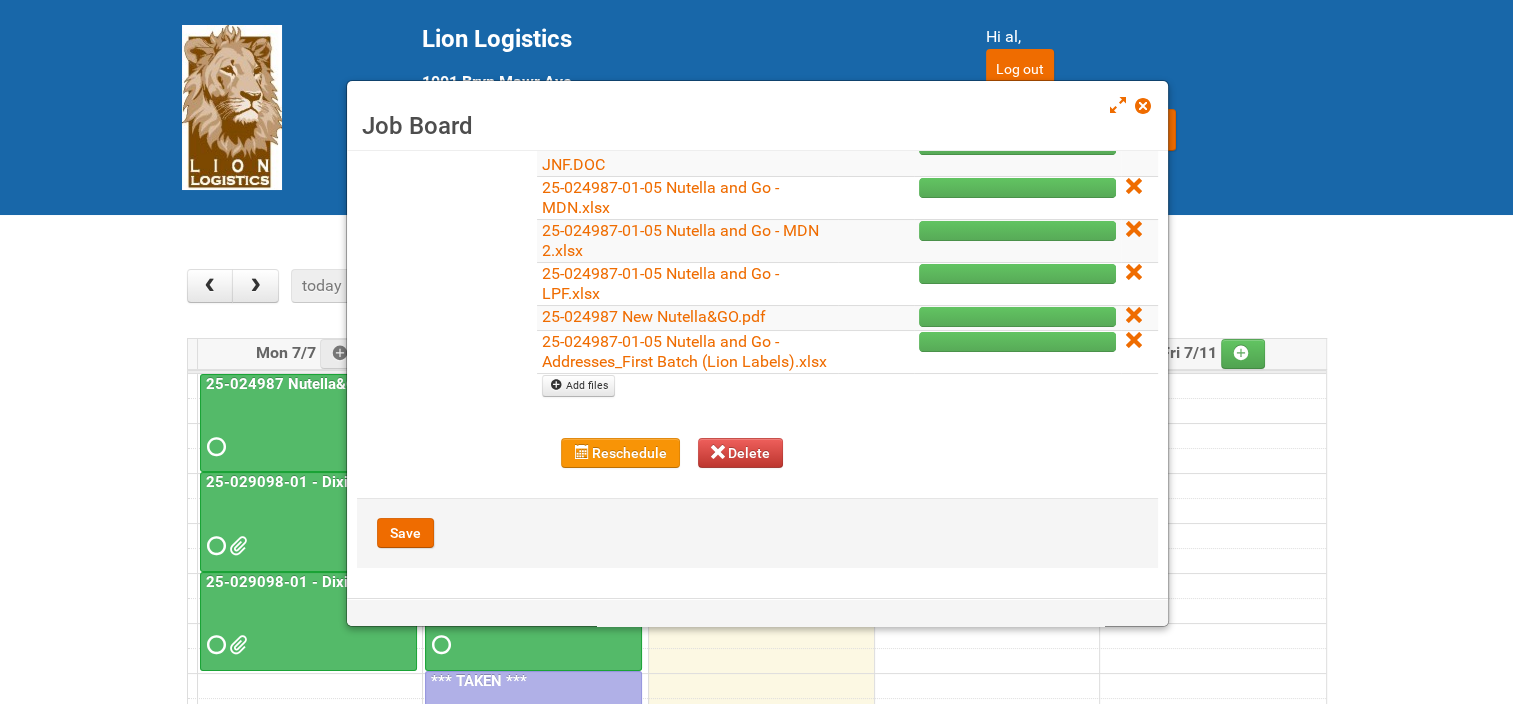 scroll, scrollTop: 331, scrollLeft: 0, axis: vertical 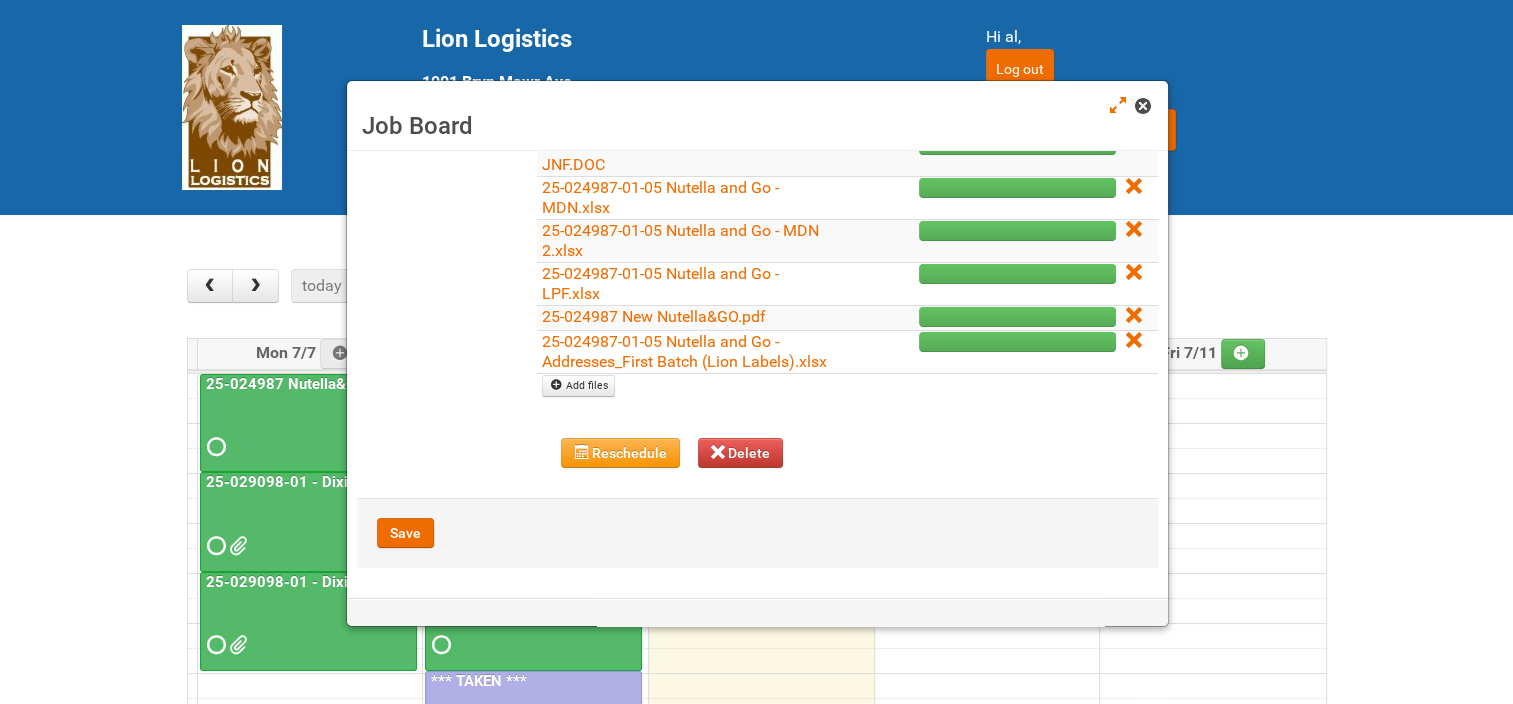click at bounding box center [1142, 106] 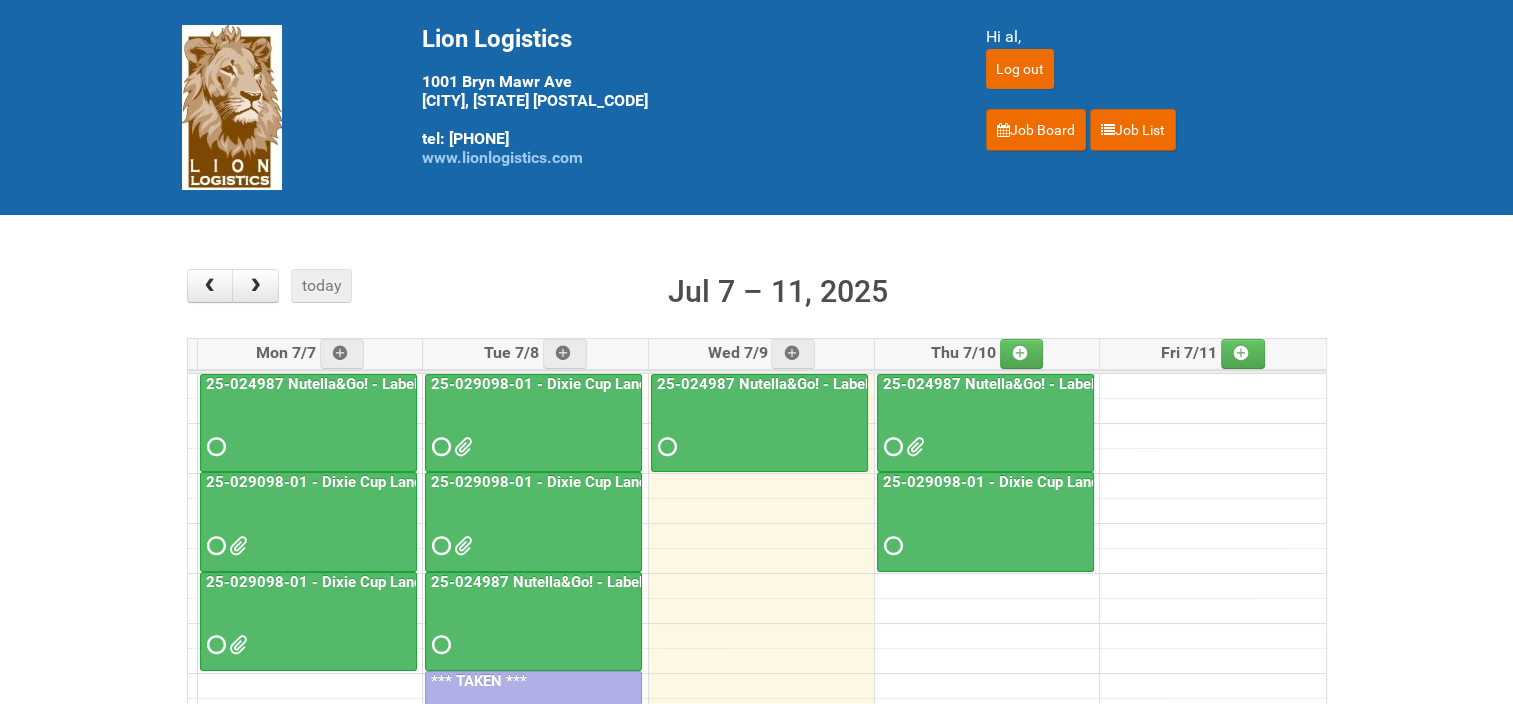 click on "25-024987 Nutella&Go! - Labeling/Mailing Day 1" at bounding box center [1049, 384] 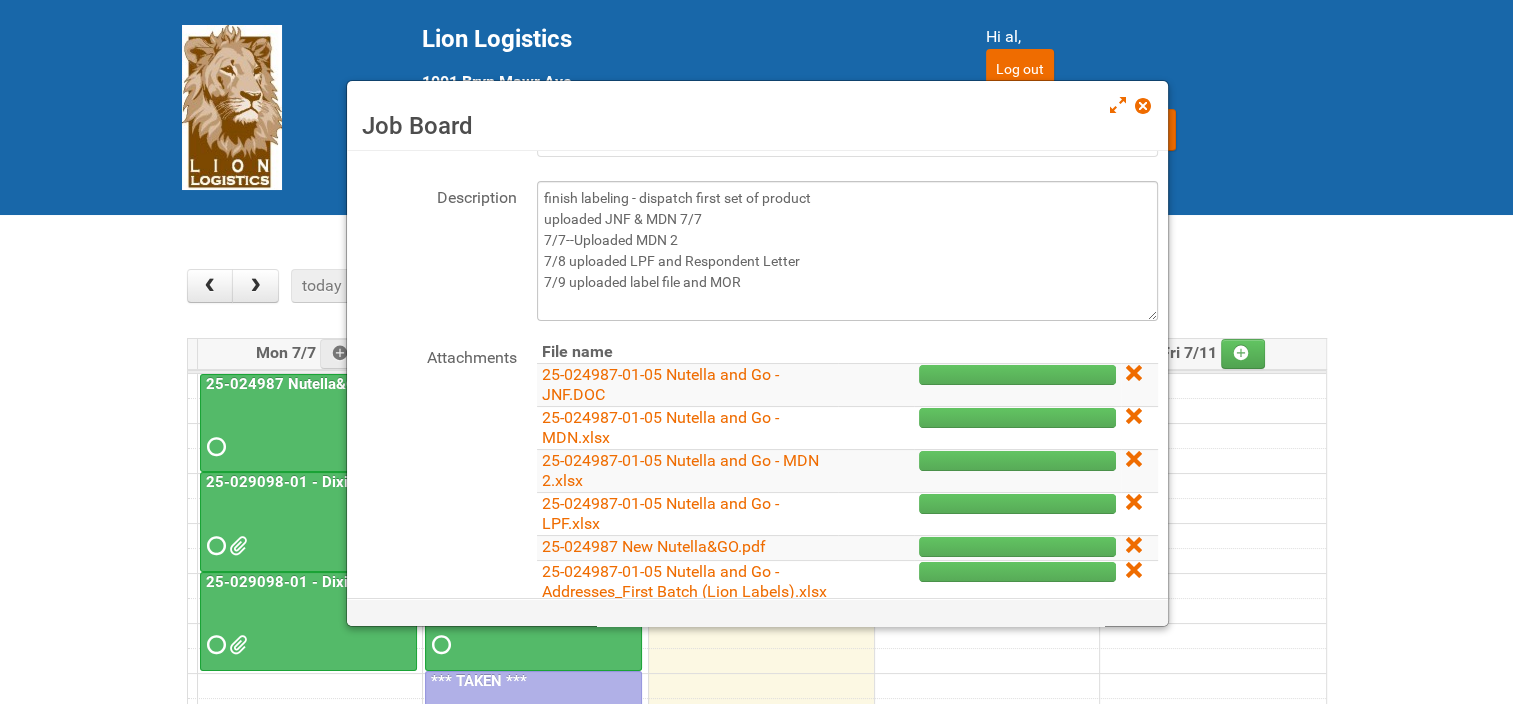 scroll, scrollTop: 200, scrollLeft: 0, axis: vertical 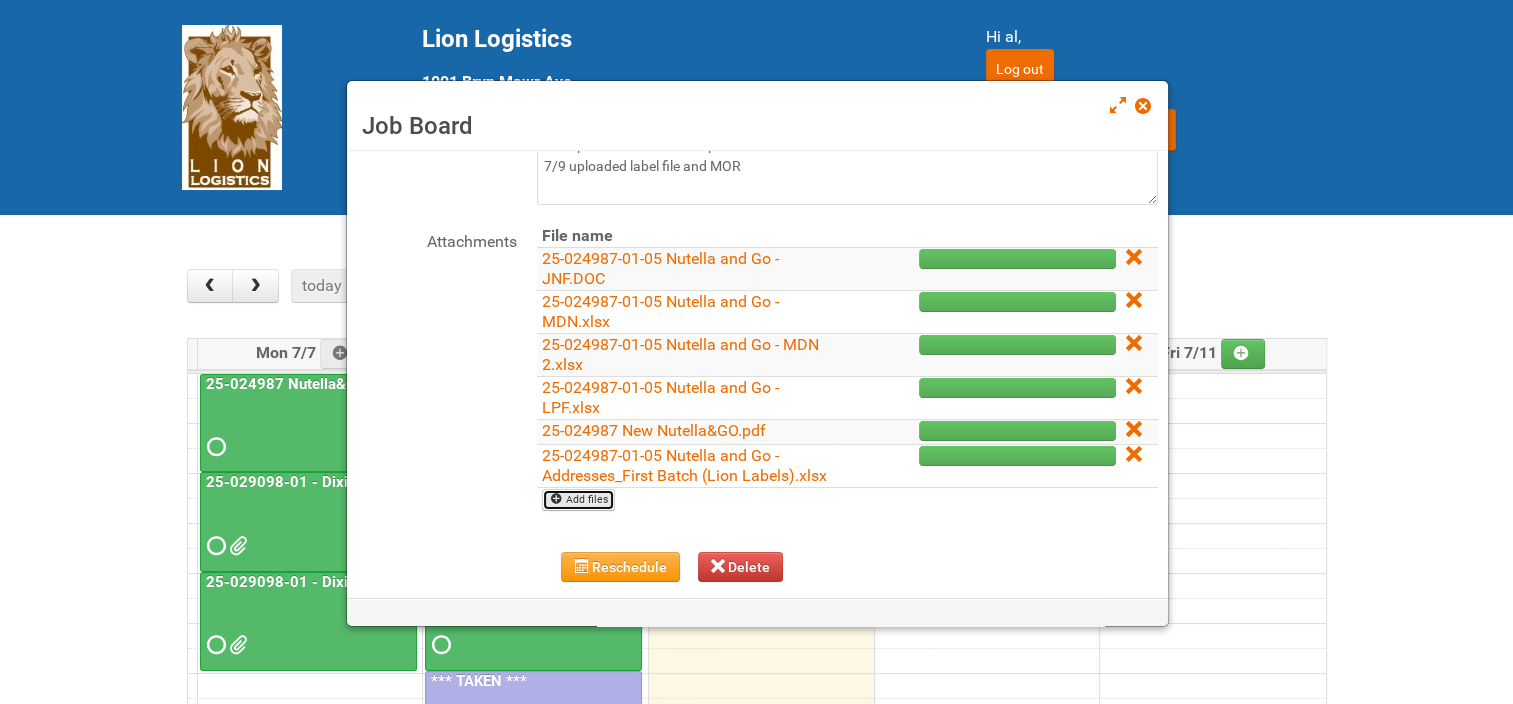 click on "Add files" at bounding box center [578, 500] 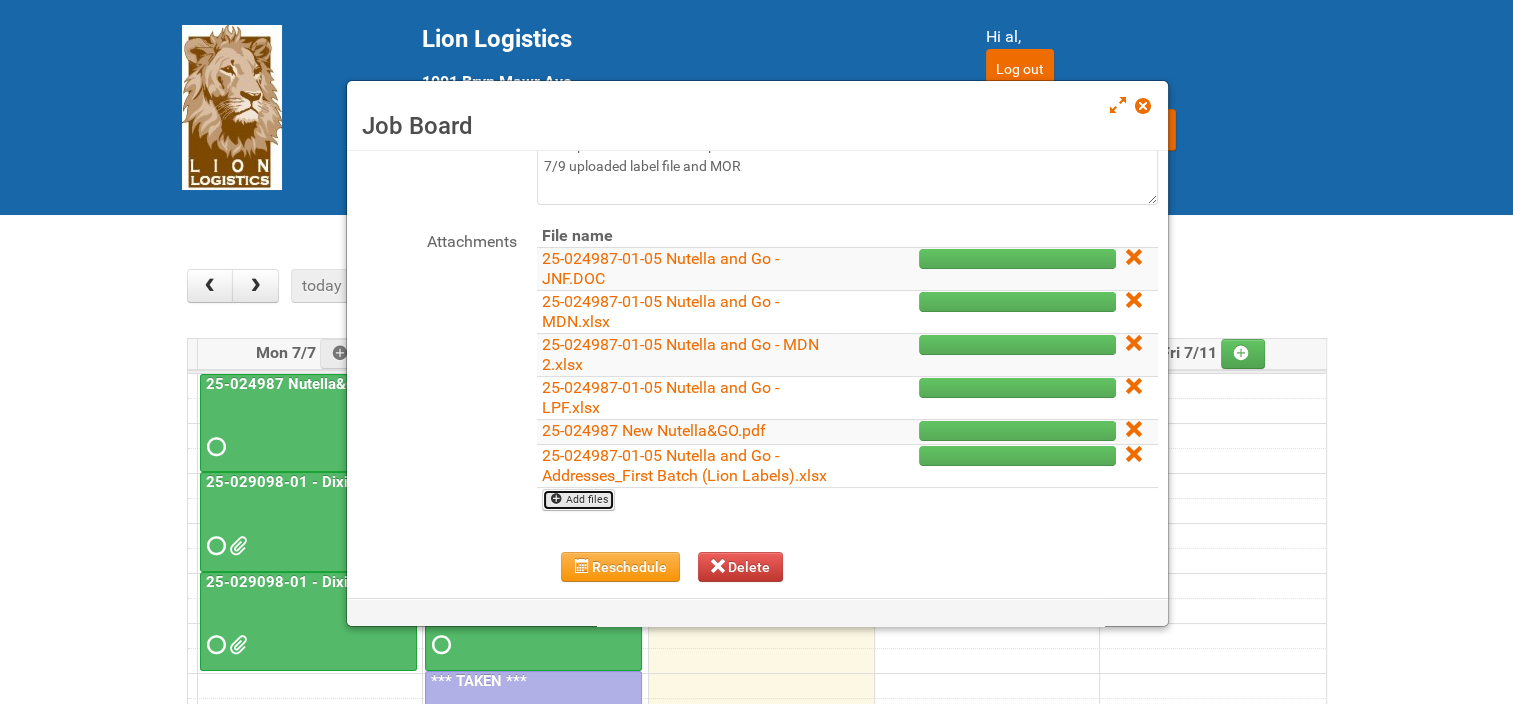 type on "C:\fakepath\25-024987-01-05 Nutella and Go - MOR (1).xlsm" 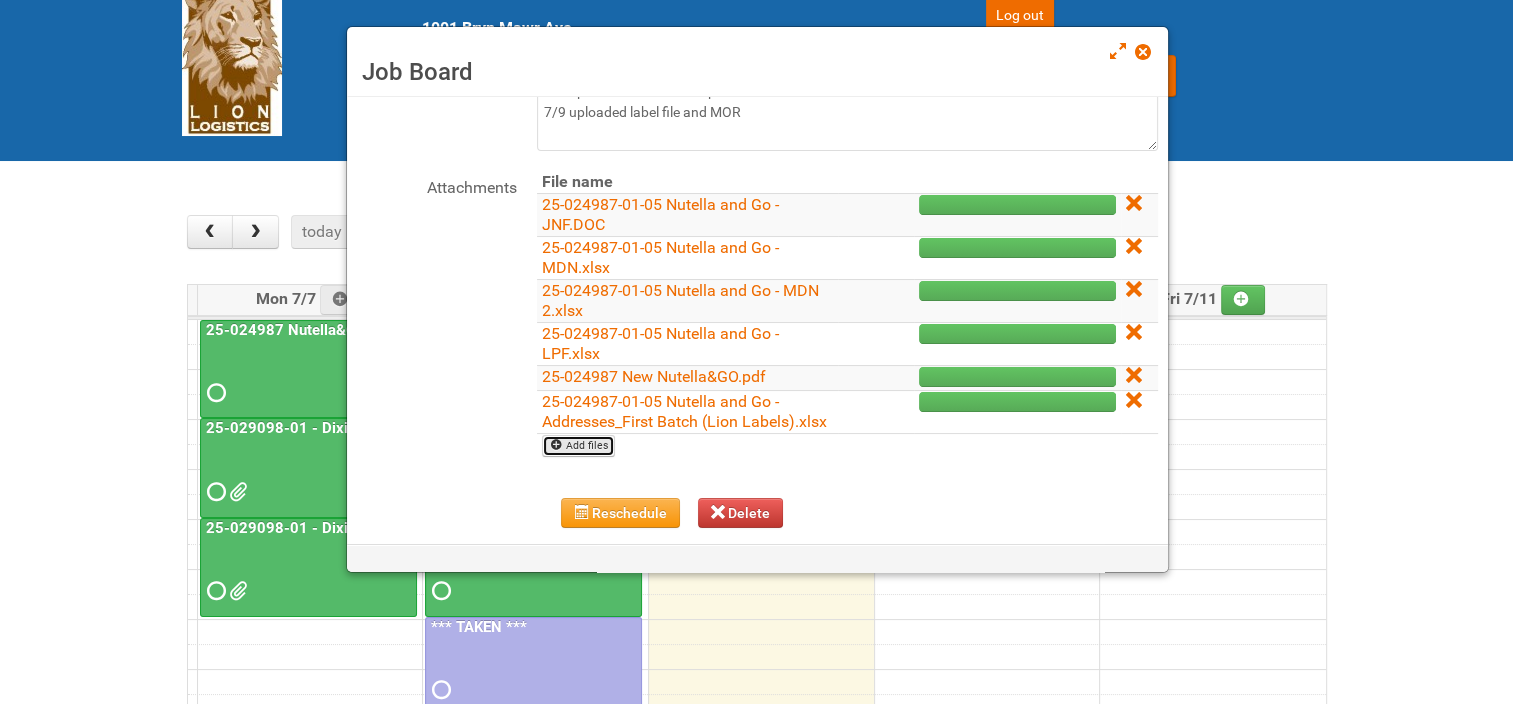 scroll, scrollTop: 200, scrollLeft: 0, axis: vertical 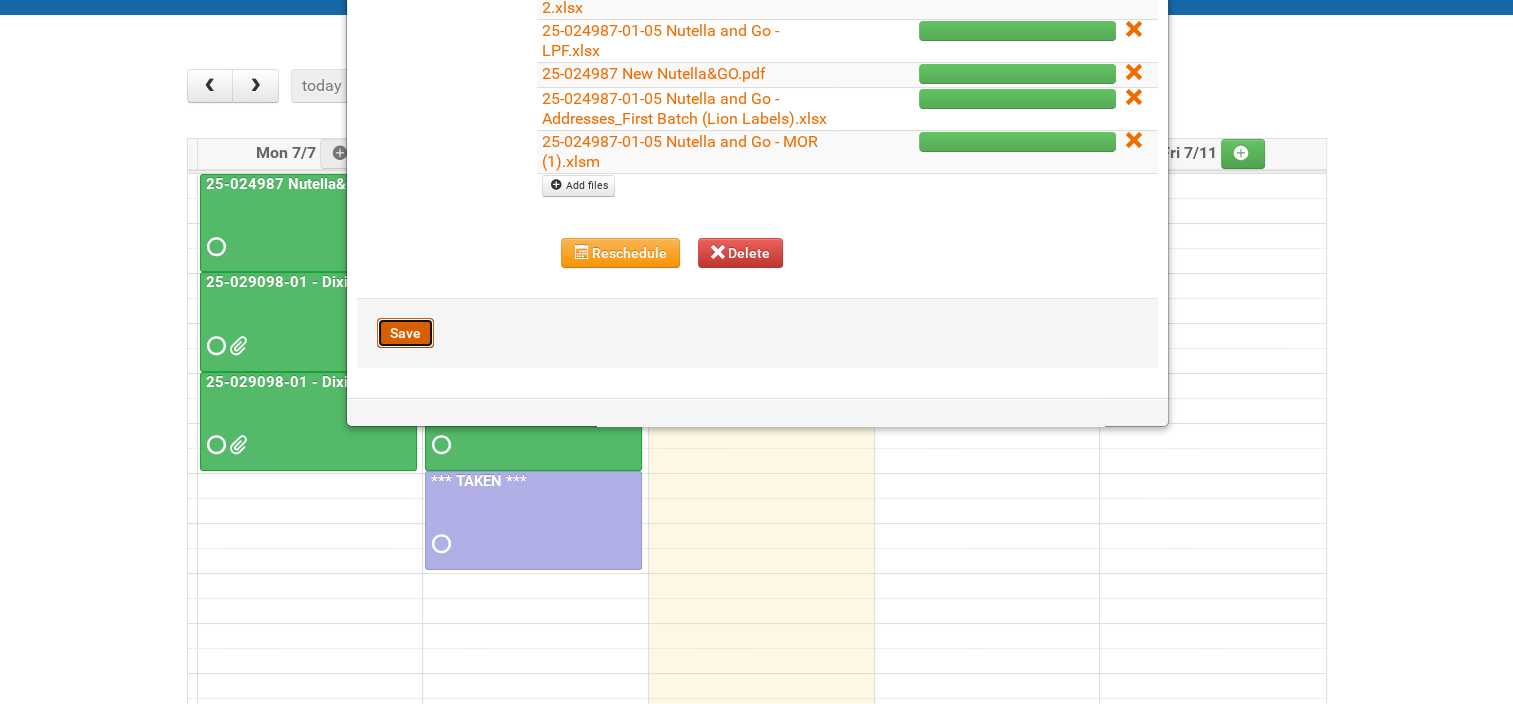 click on "Save" at bounding box center [405, 333] 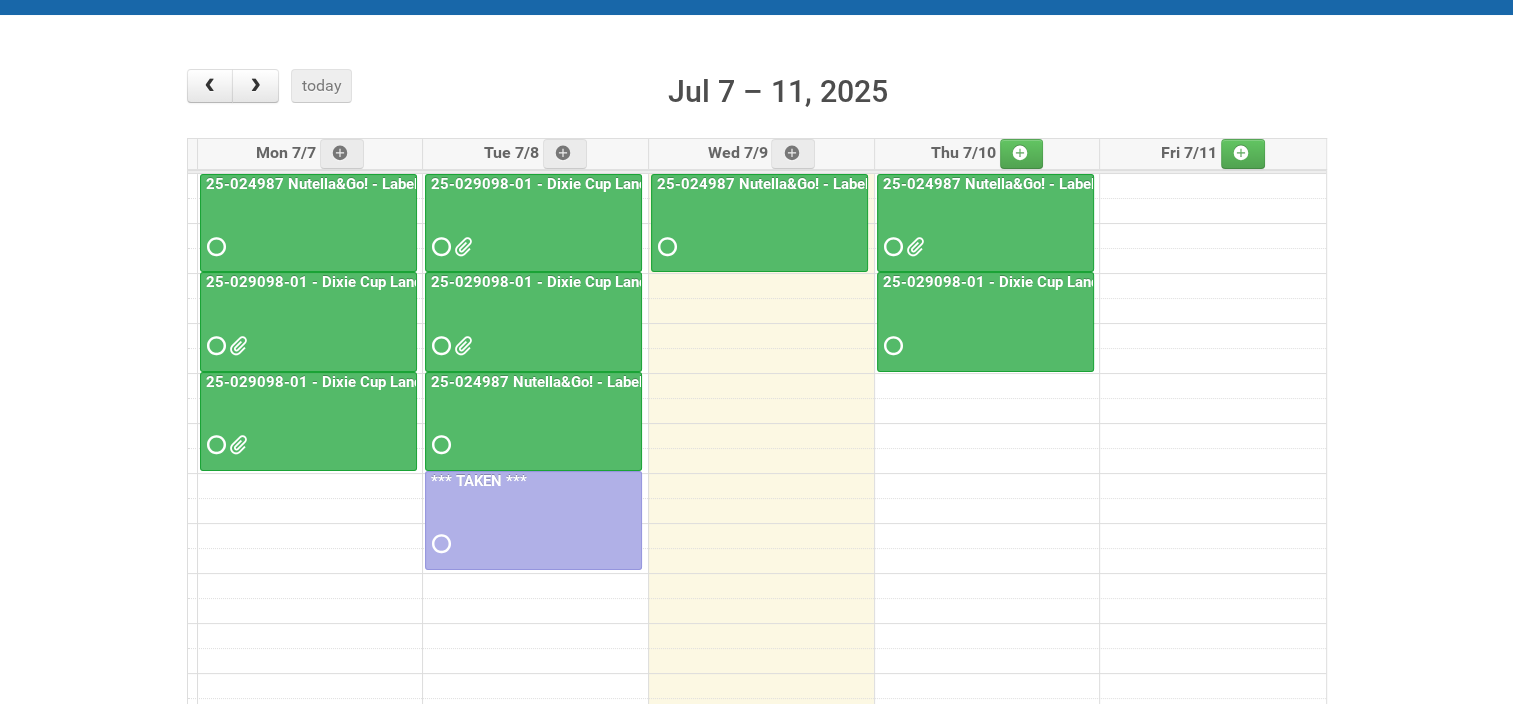 click on "25-029098-01 - Dixie Cup Landscape Mailing Day" at bounding box center (1053, 282) 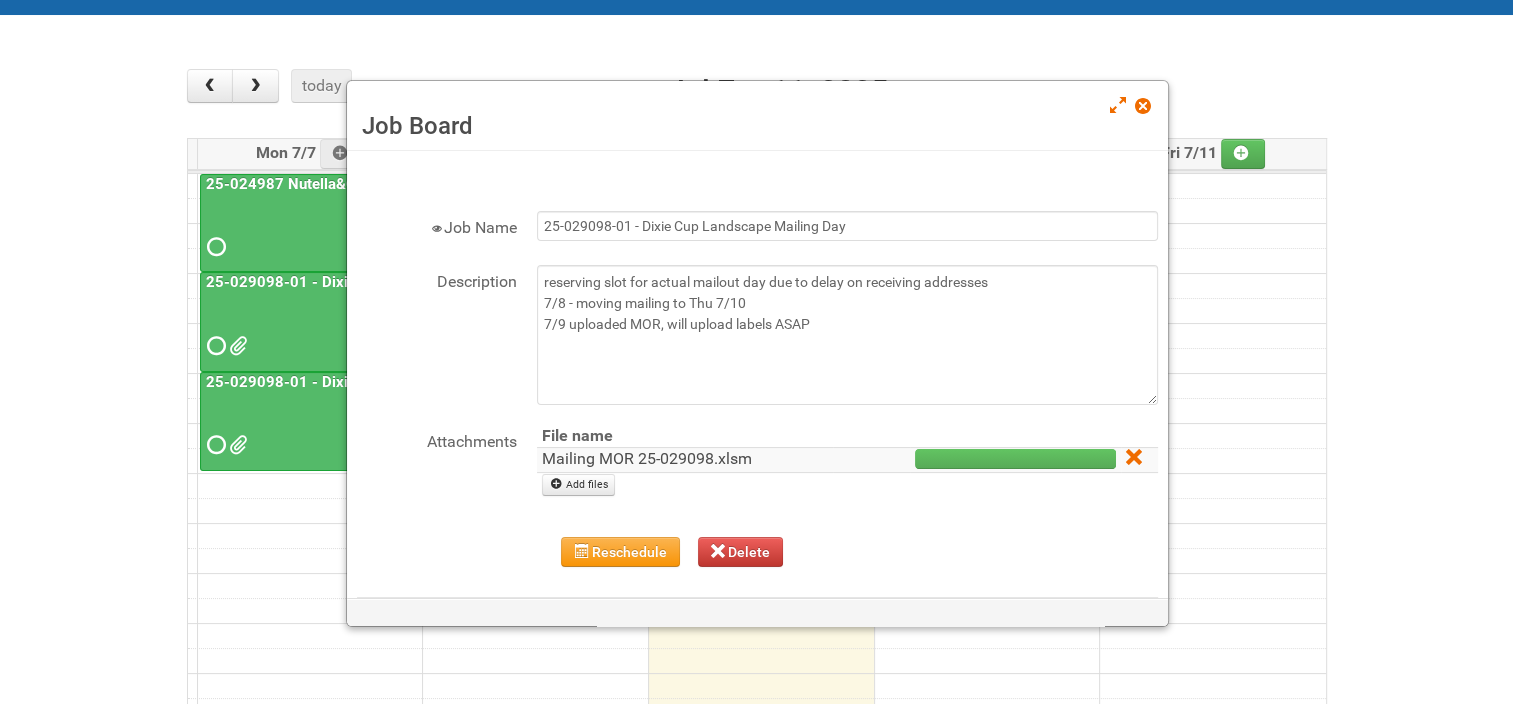 click on "Mailing MOR 25-029098.xlsm" at bounding box center (647, 458) 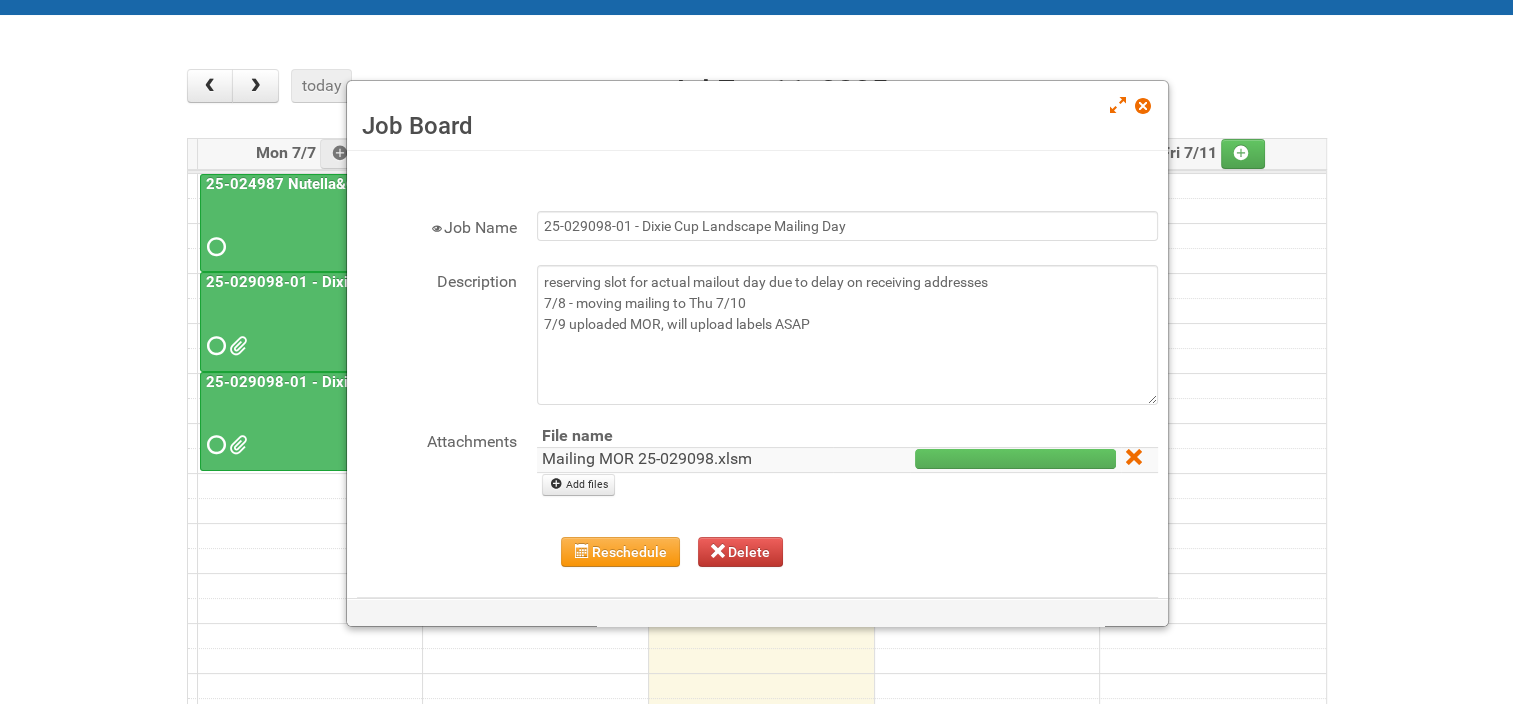 click on "Mailing MOR 25-029098.xlsm" at bounding box center (647, 458) 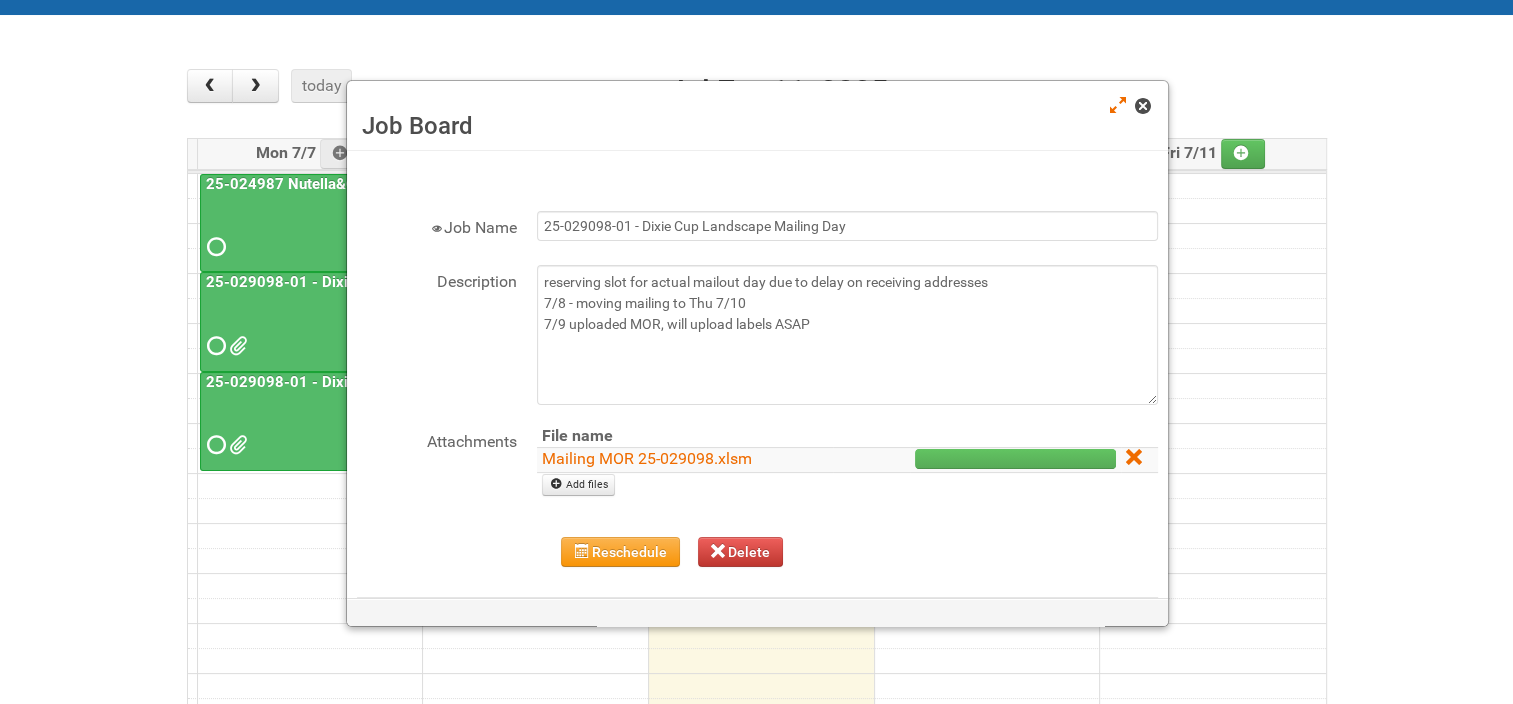 click at bounding box center (1144, 108) 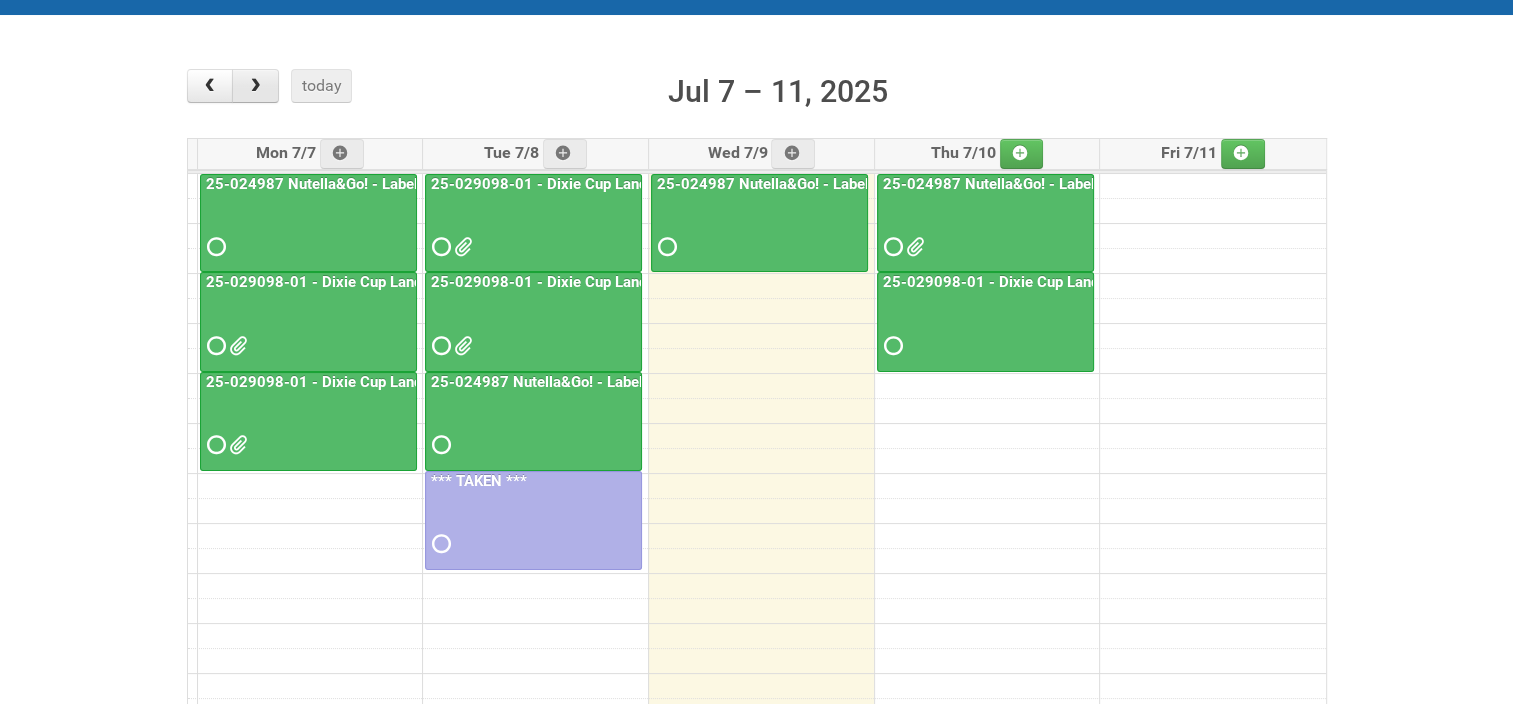 click at bounding box center (255, 86) 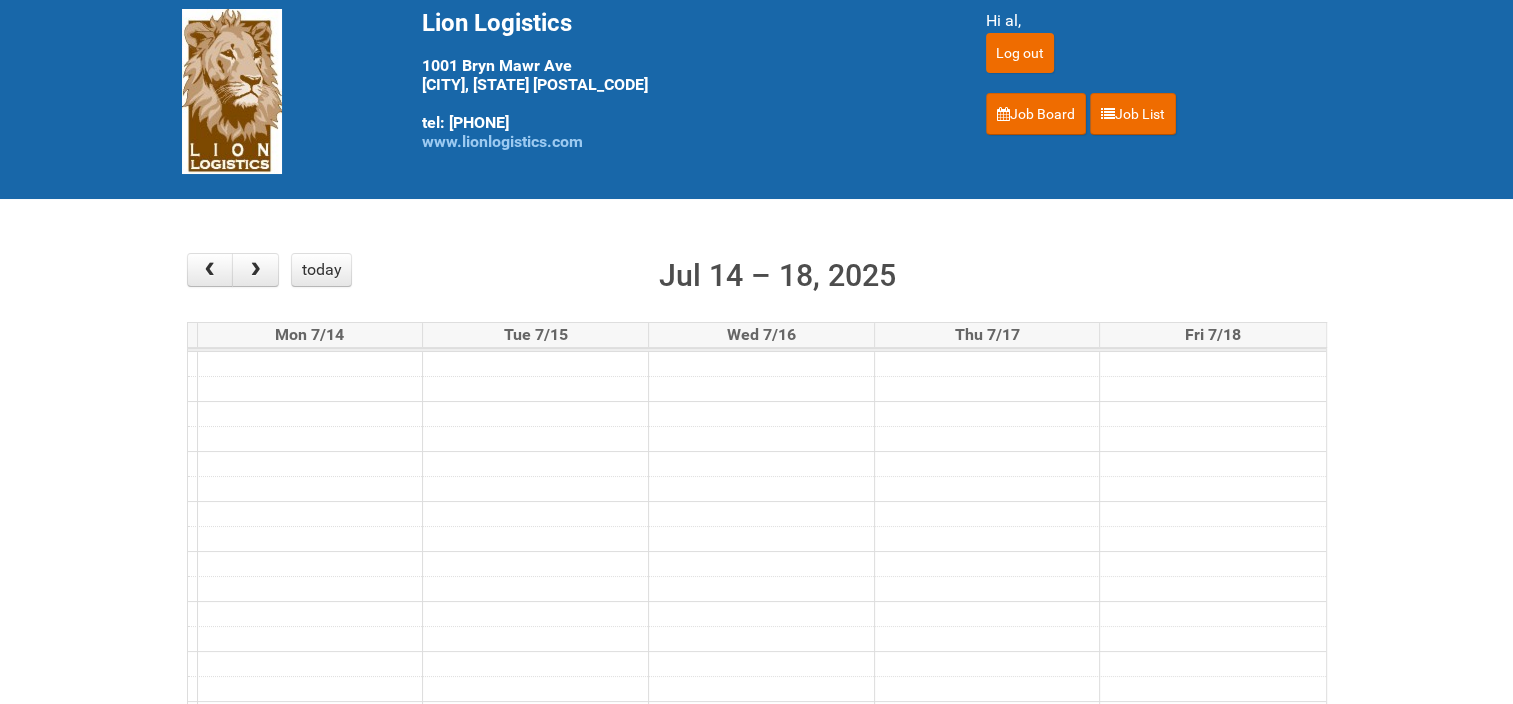 scroll, scrollTop: 0, scrollLeft: 0, axis: both 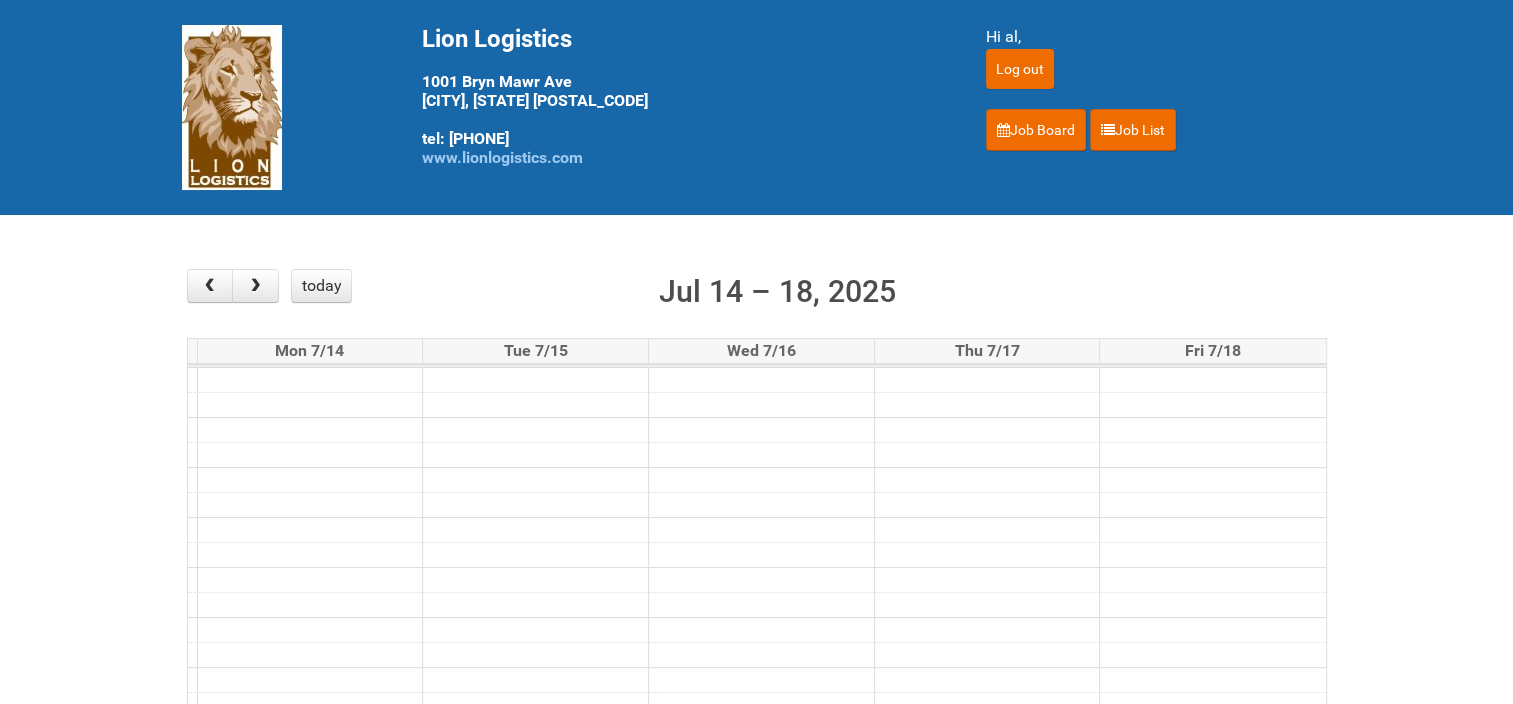 click at bounding box center [757, 380] 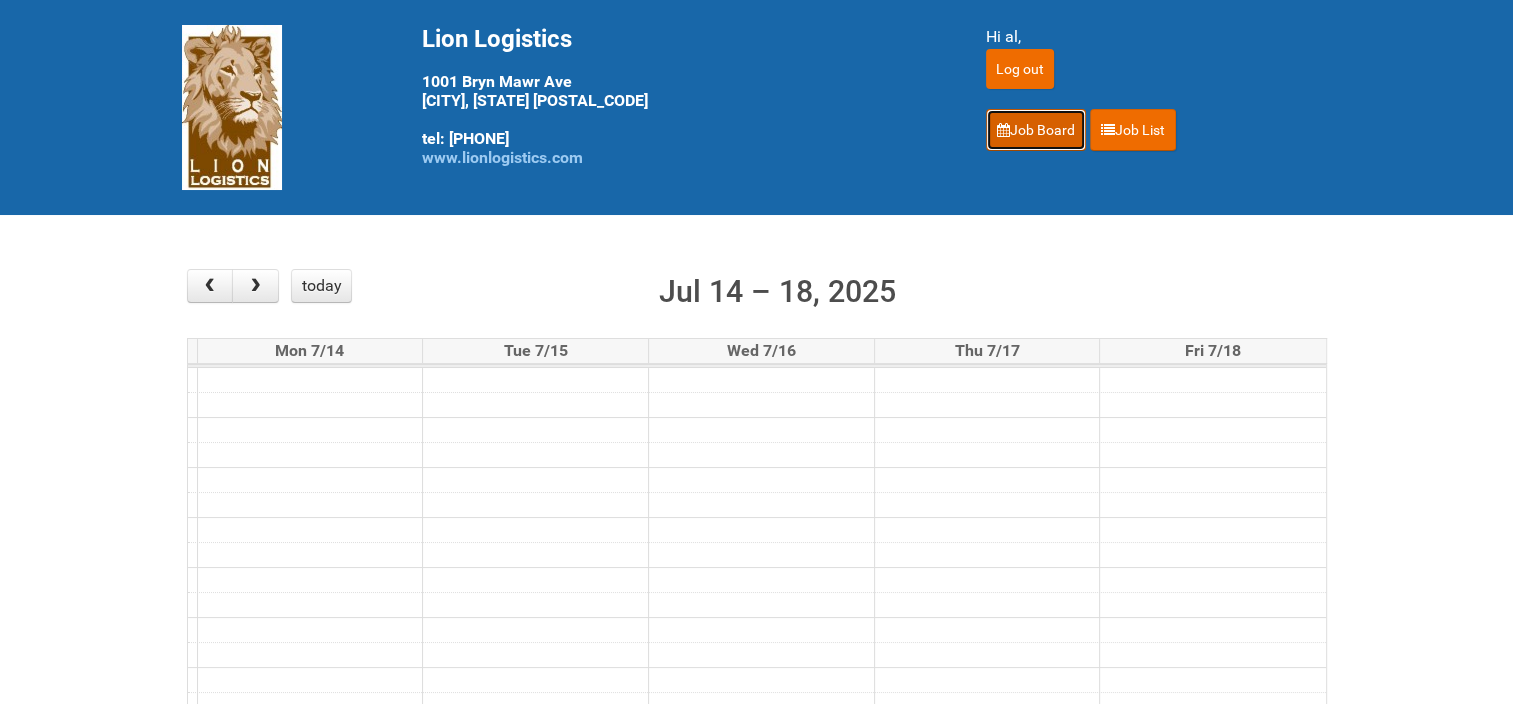 click on "Job Board" at bounding box center (1036, 130) 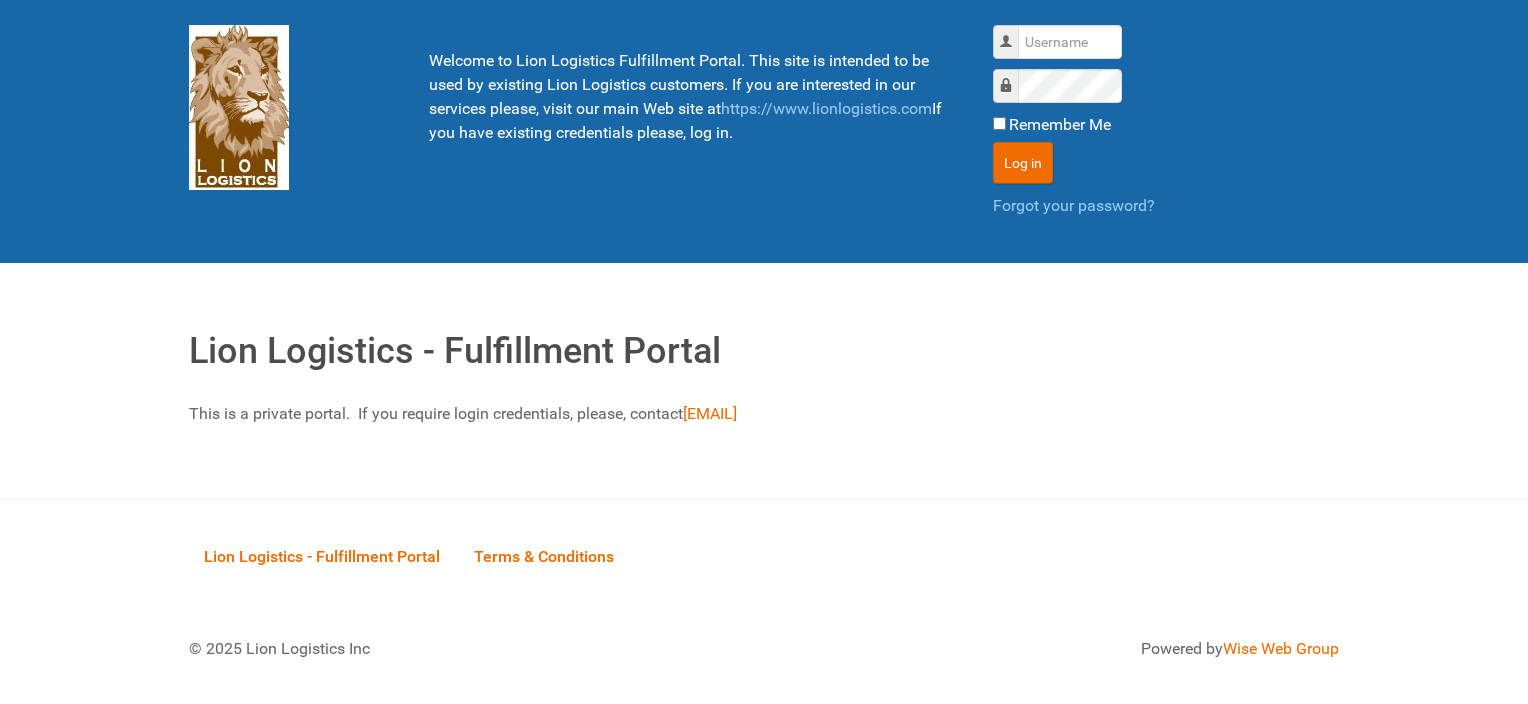 scroll, scrollTop: 0, scrollLeft: 0, axis: both 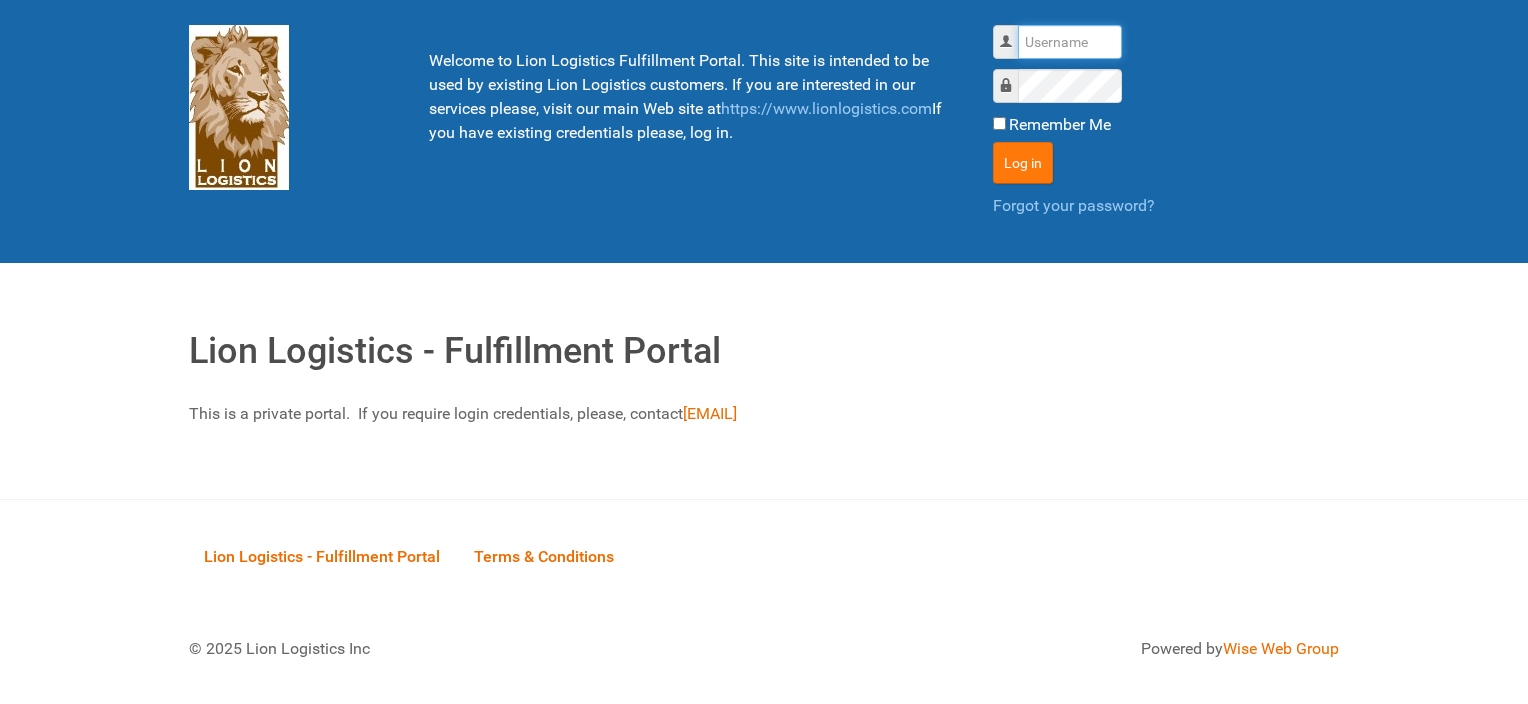 type on "al" 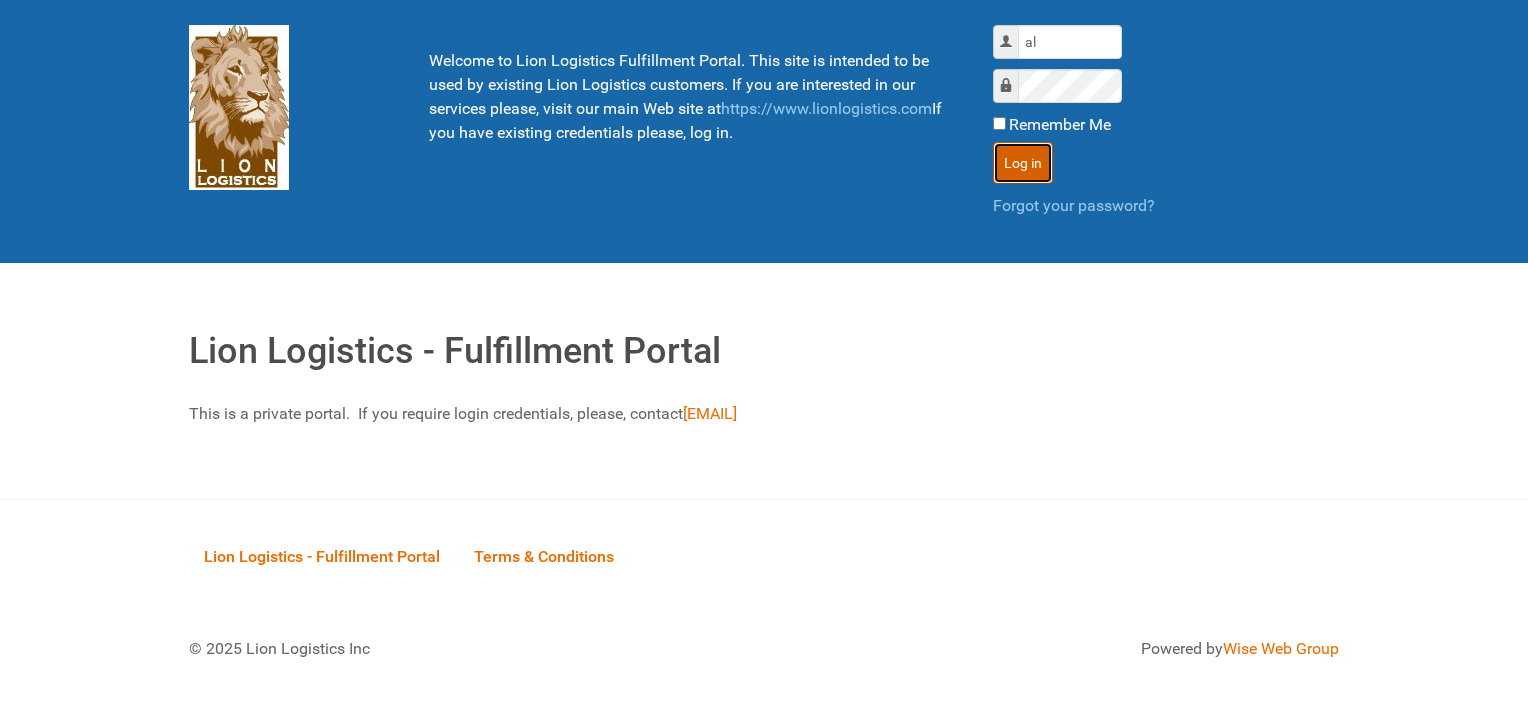 click on "Log in" at bounding box center [1023, 163] 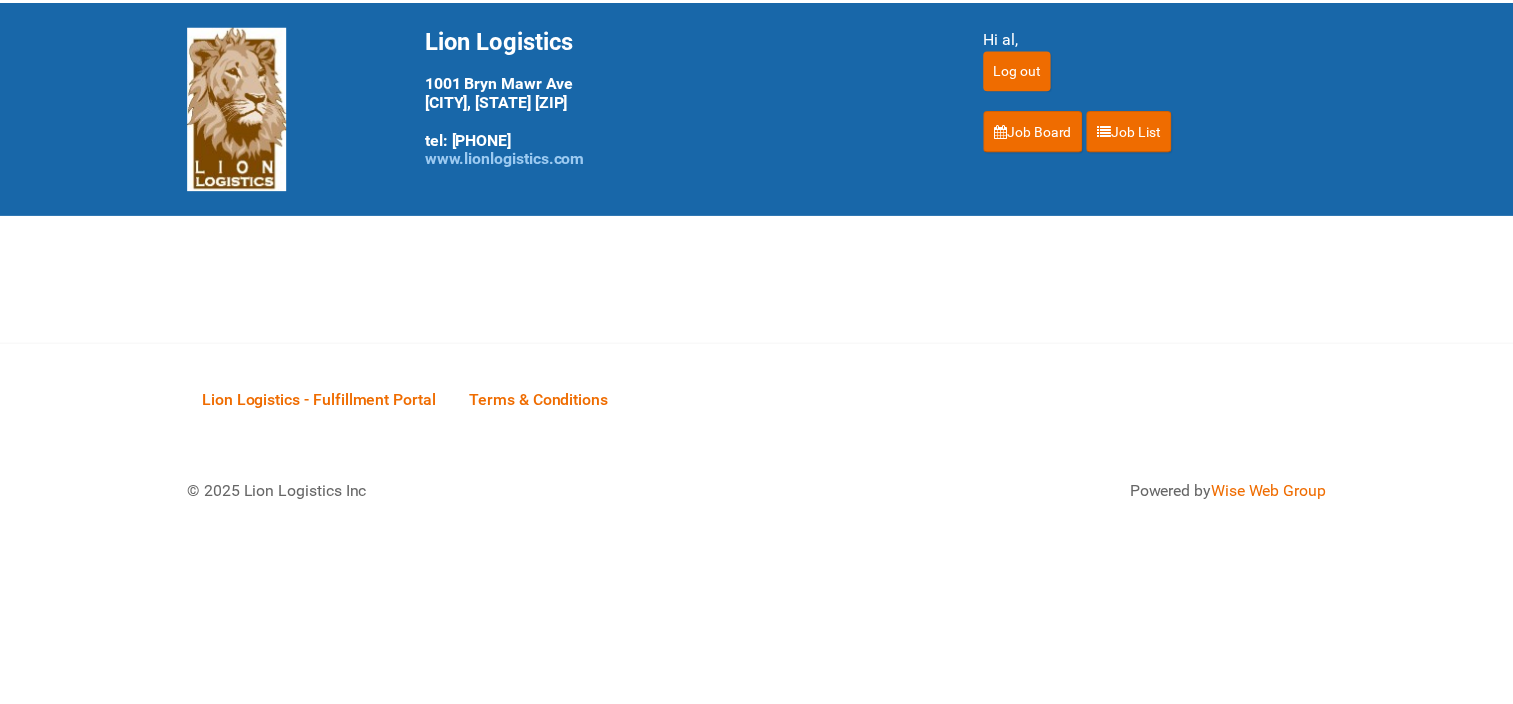 scroll, scrollTop: 0, scrollLeft: 0, axis: both 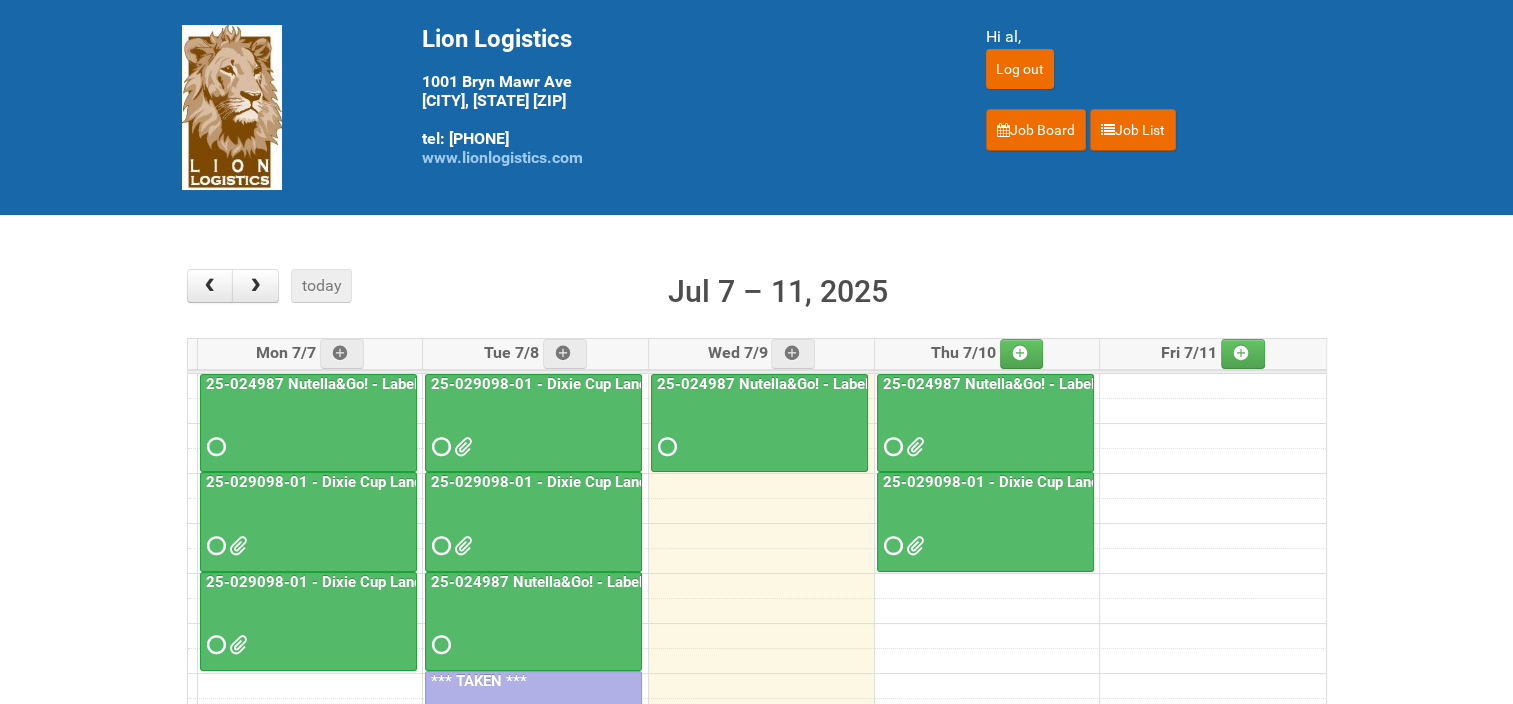 click on "25-024987 Nutella&Go! - Labeling/Mailing Day 1" at bounding box center [1049, 384] 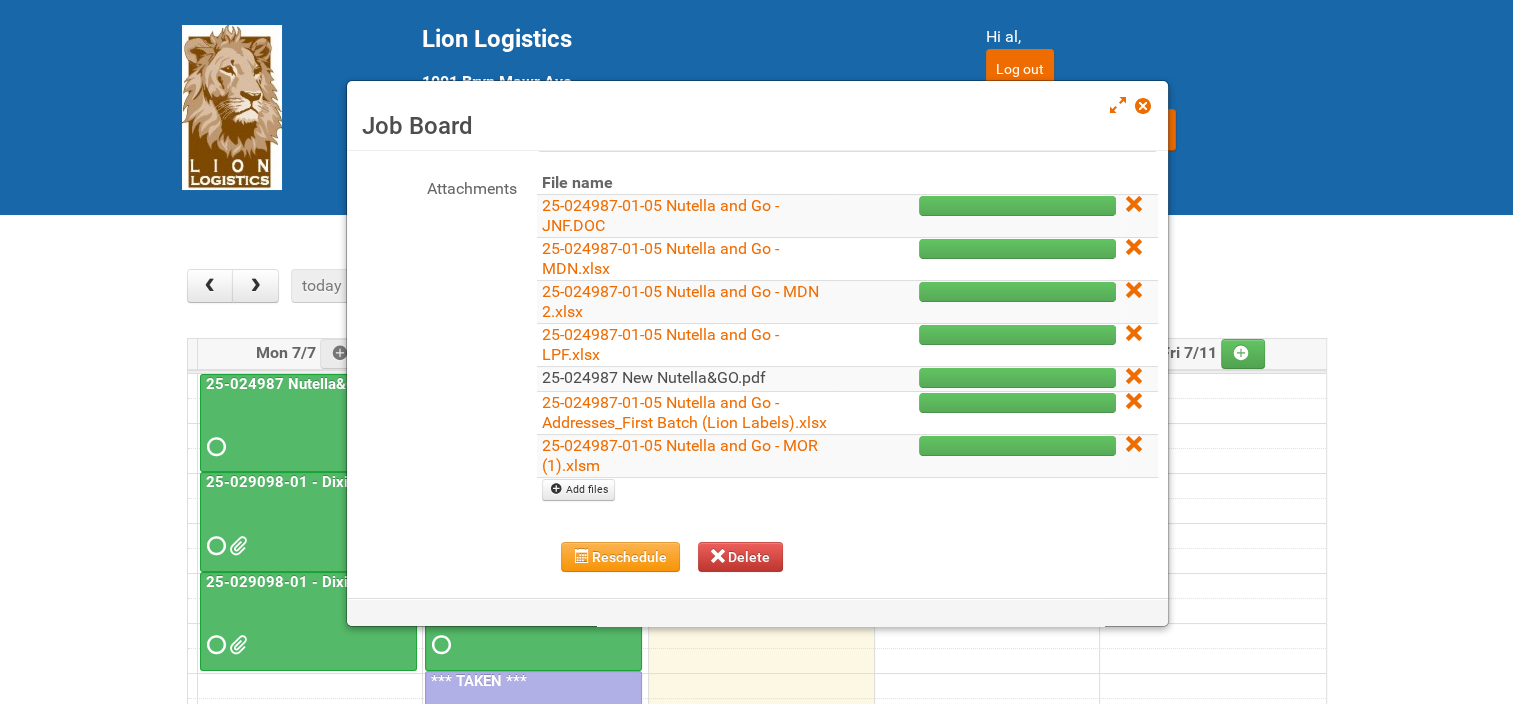 scroll, scrollTop: 300, scrollLeft: 0, axis: vertical 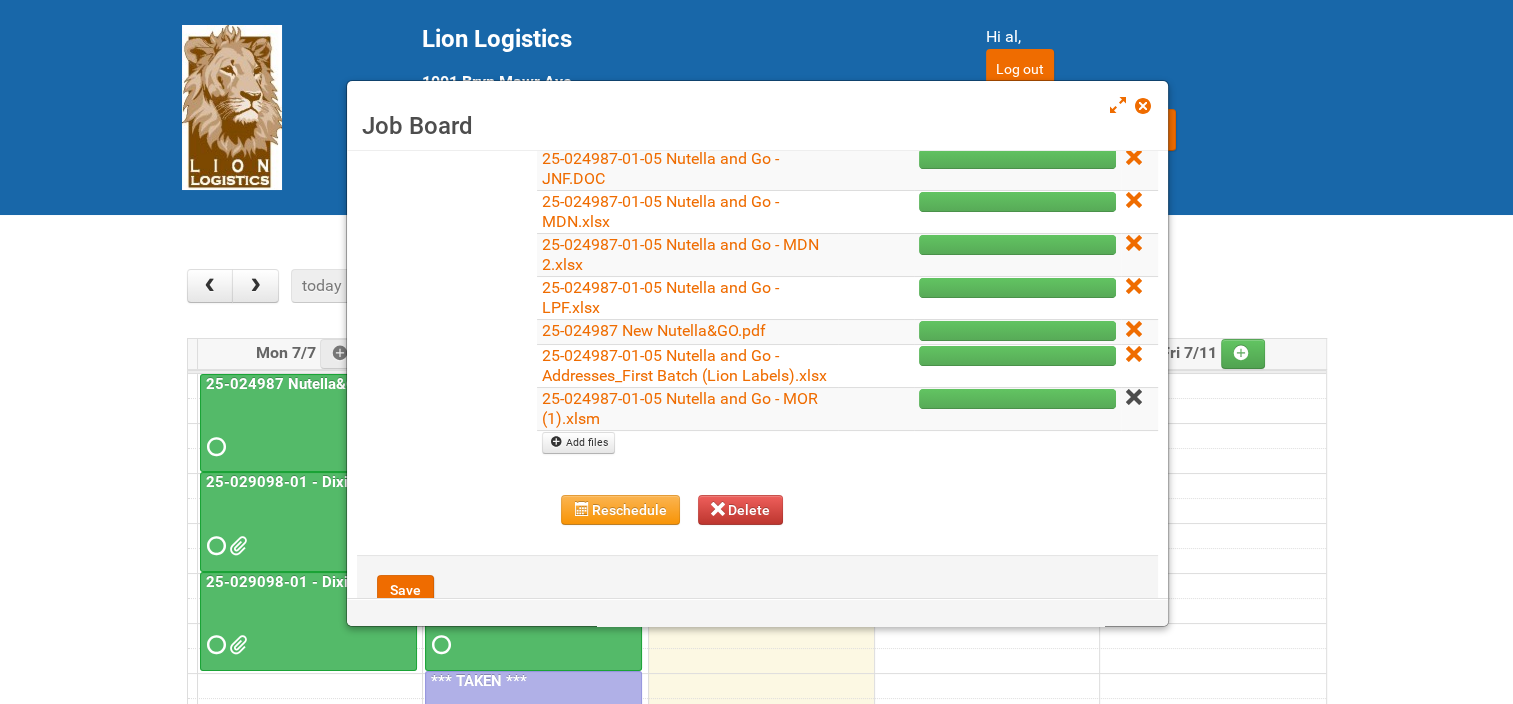 click at bounding box center [1133, 397] 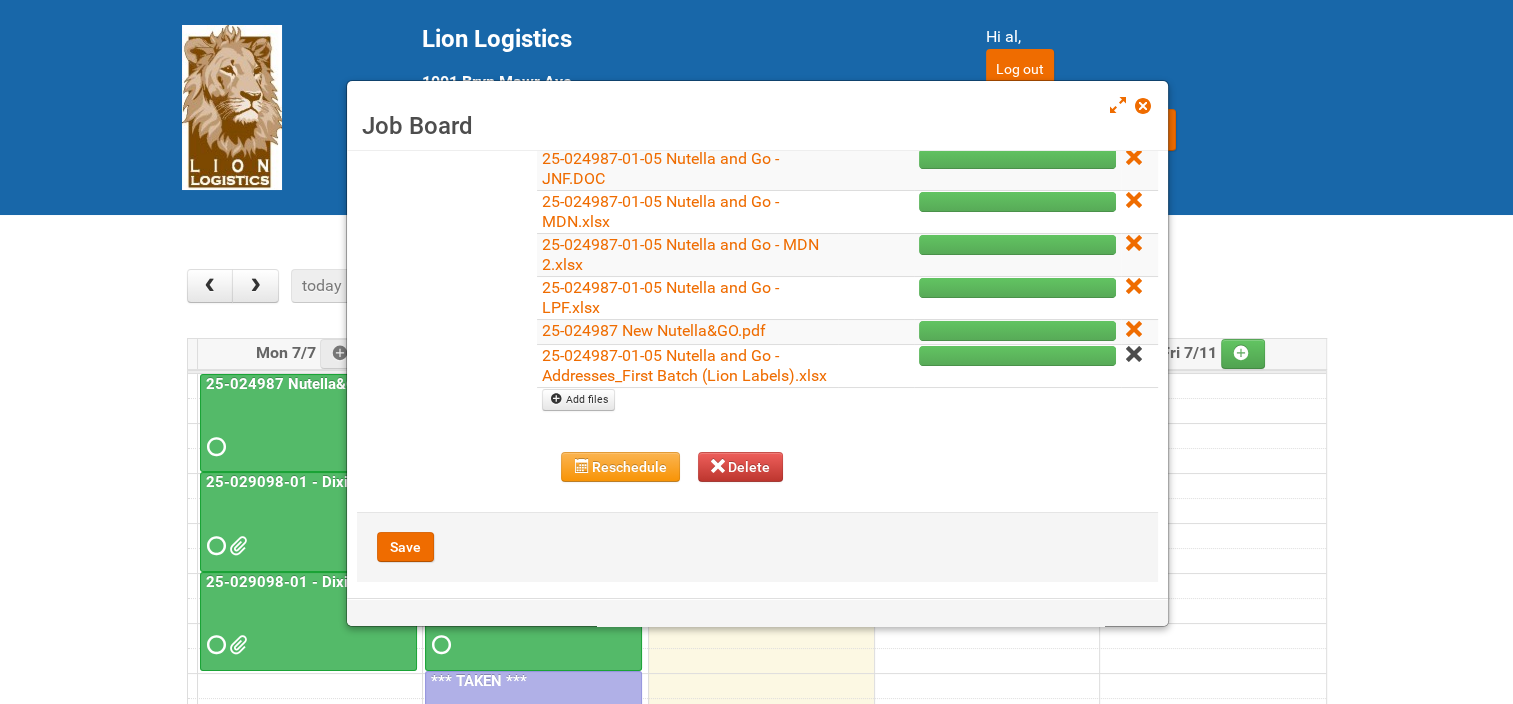 click at bounding box center (1133, 354) 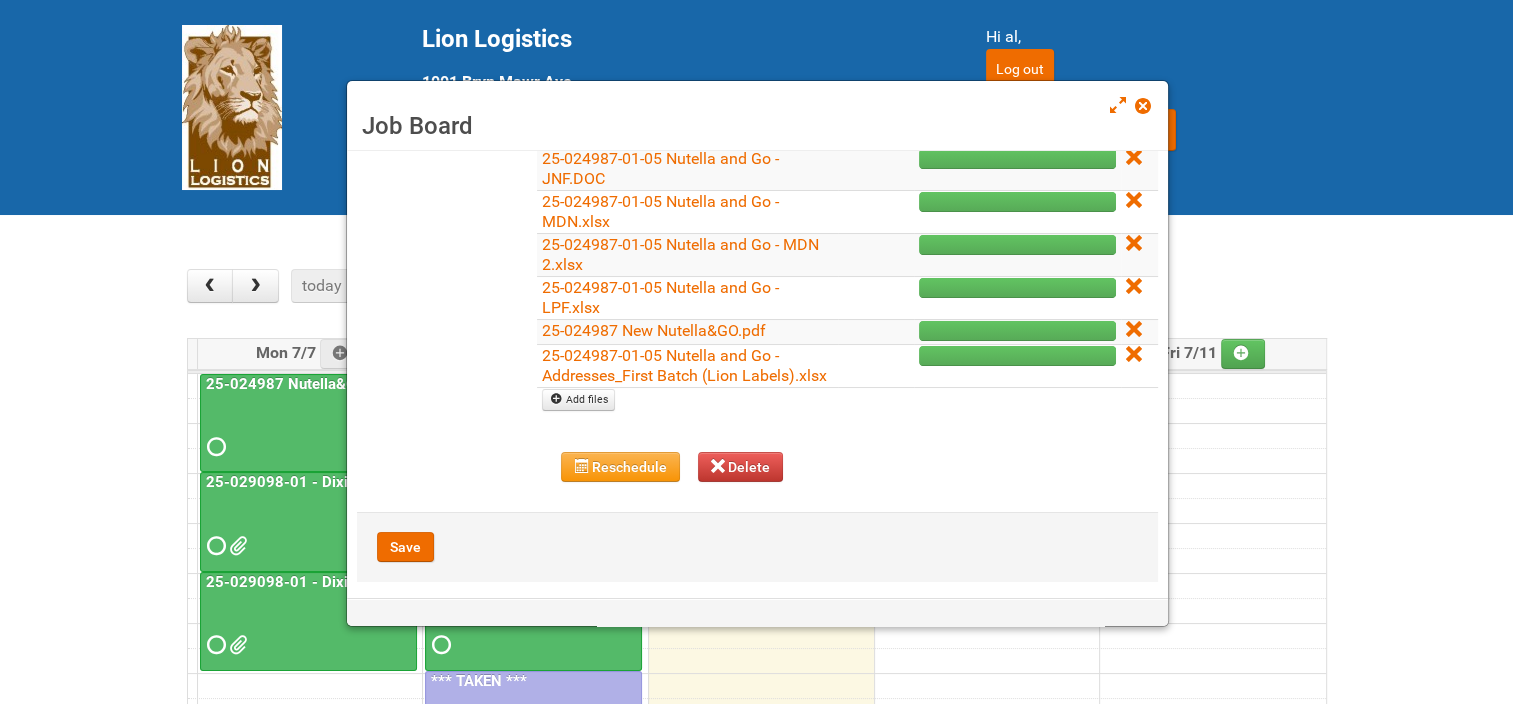 scroll, scrollTop: 268, scrollLeft: 0, axis: vertical 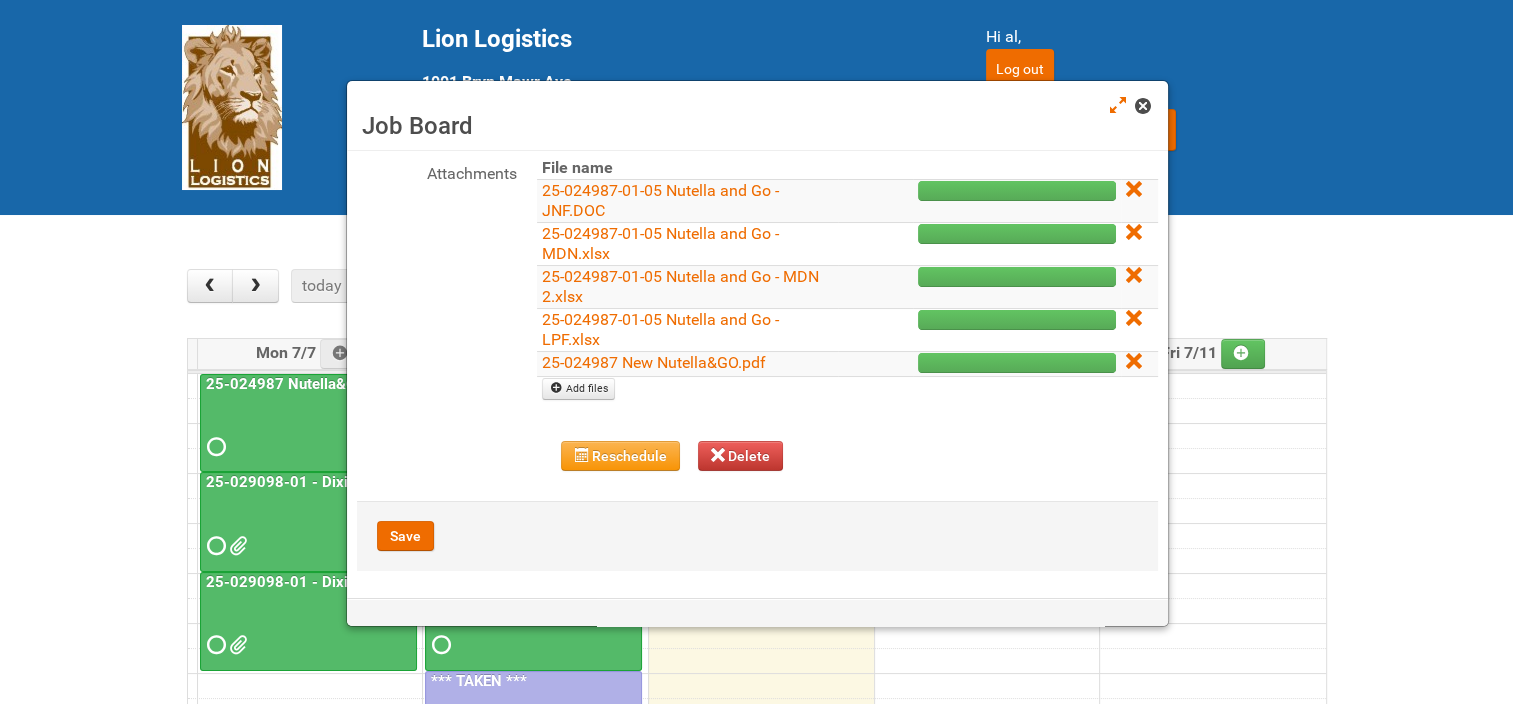 click at bounding box center [1142, 106] 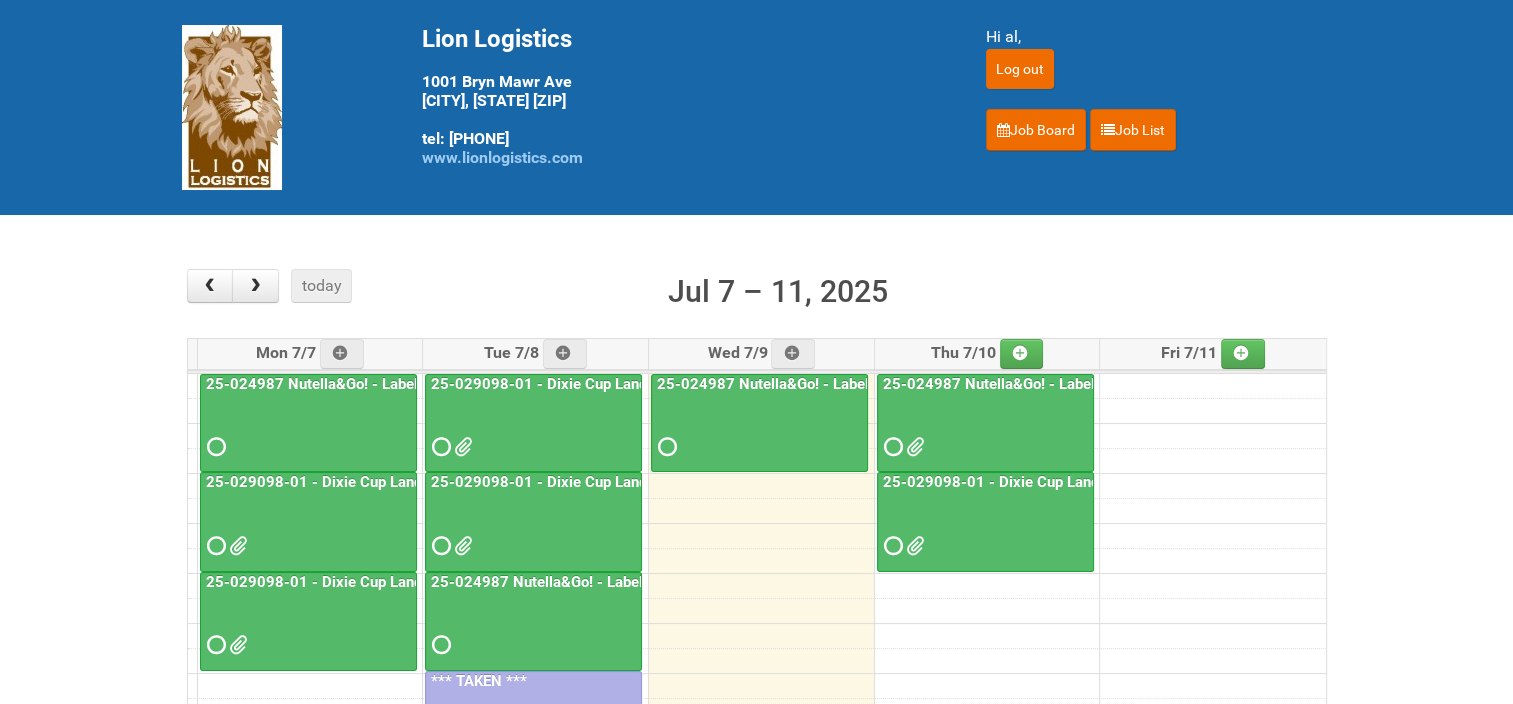 click on "25-024987 Nutella&Go! - Labeling/Mailing Day 1" at bounding box center (1049, 384) 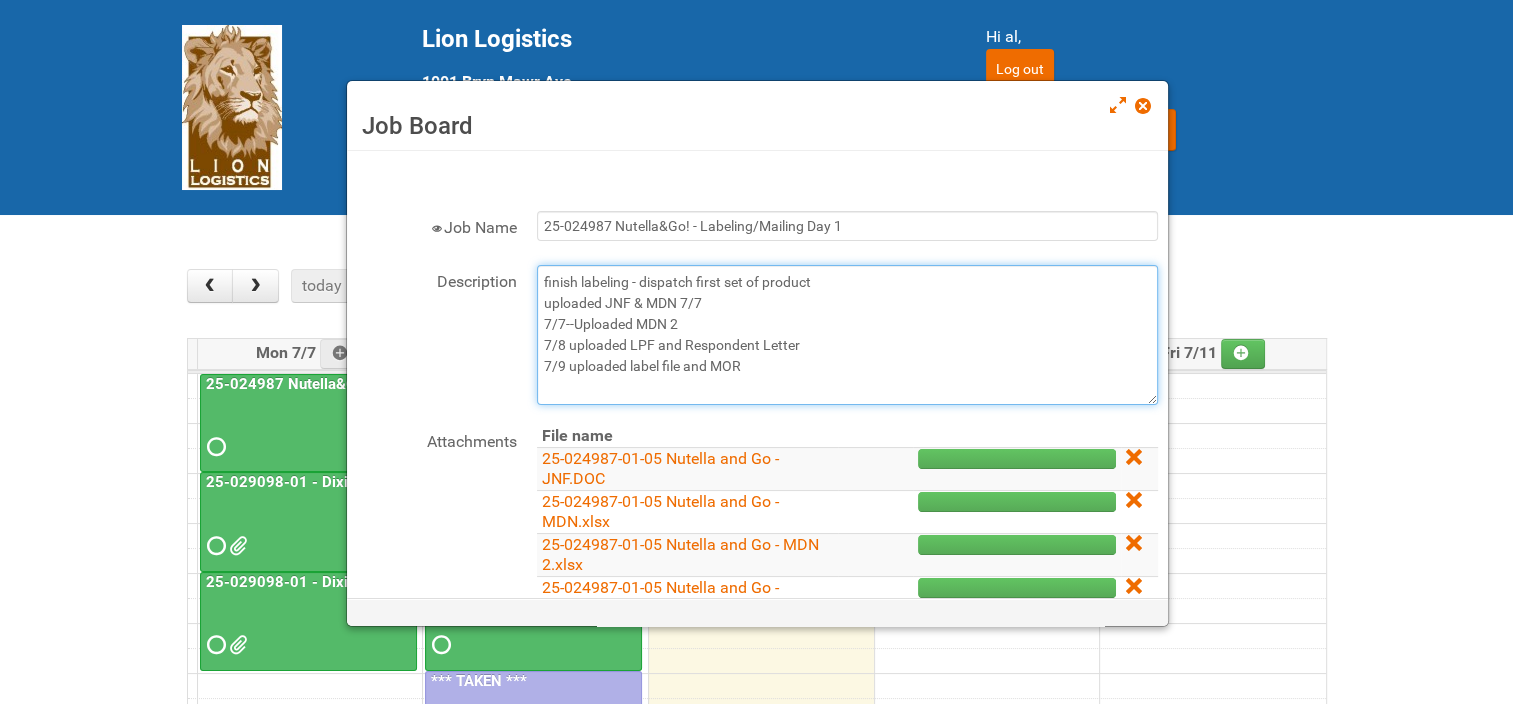 click on "finish labeling - dispatch first set of product
uploaded JNF & MDN 7/7
7/7--Uploaded MDN 2
7/8 uploaded LPF and Respondent Letter
7/9 uploaded label file and MOR" at bounding box center (847, 335) 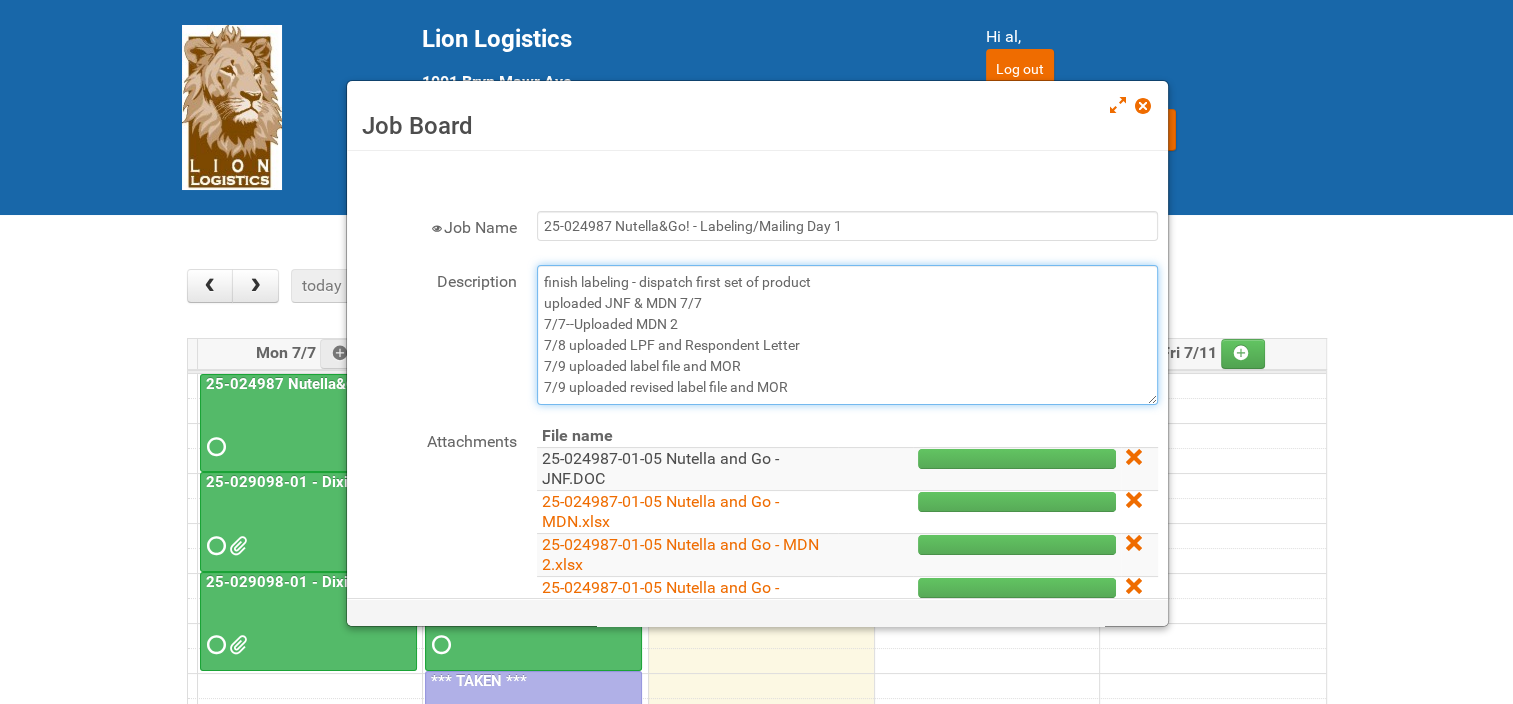 scroll, scrollTop: 100, scrollLeft: 0, axis: vertical 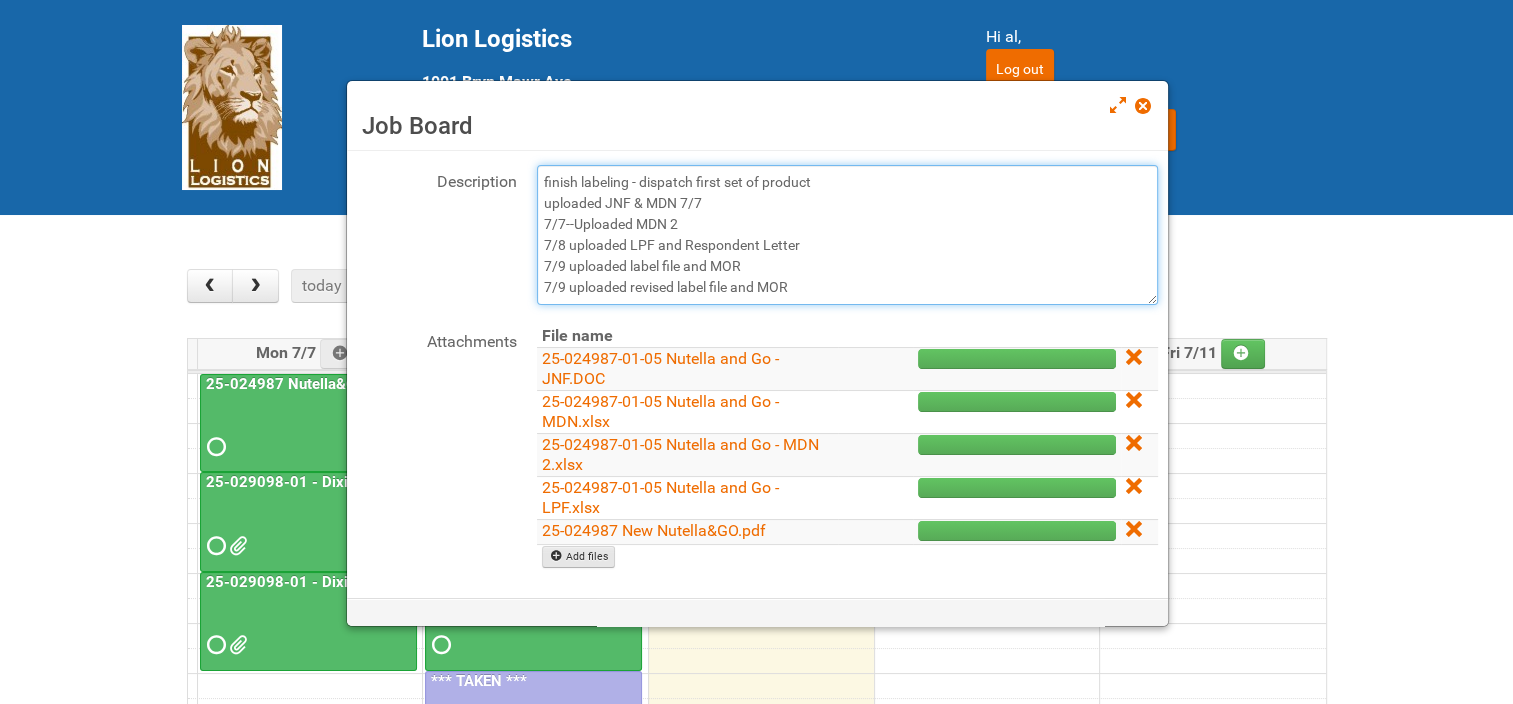 type on "finish labeling - dispatch first set of product
uploaded JNF & MDN 7/7
7/7--Uploaded MDN 2
7/8 uploaded LPF and Respondent Letter
7/9 uploaded label file and MOR
7/9 uploaded revised label file and MOR" 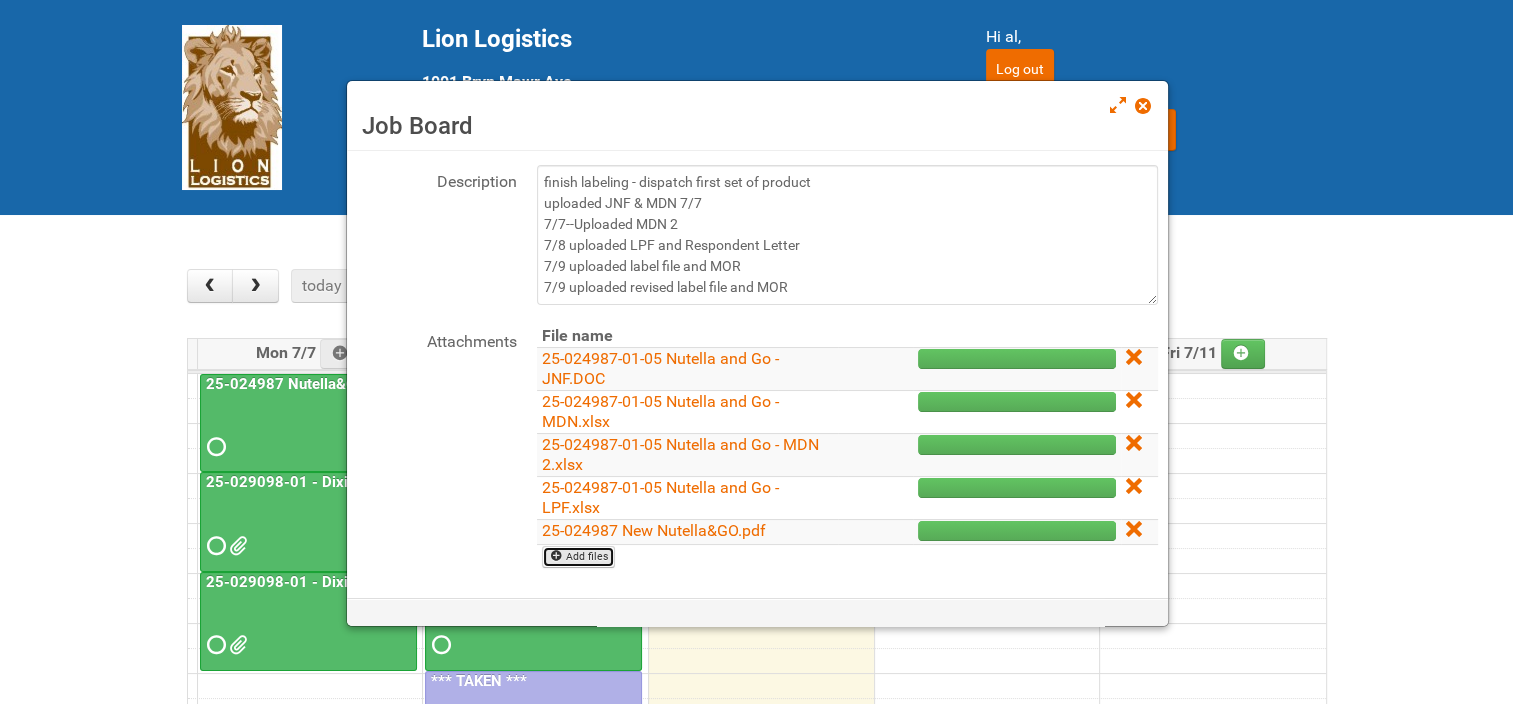 click on "Add files" at bounding box center (578, 557) 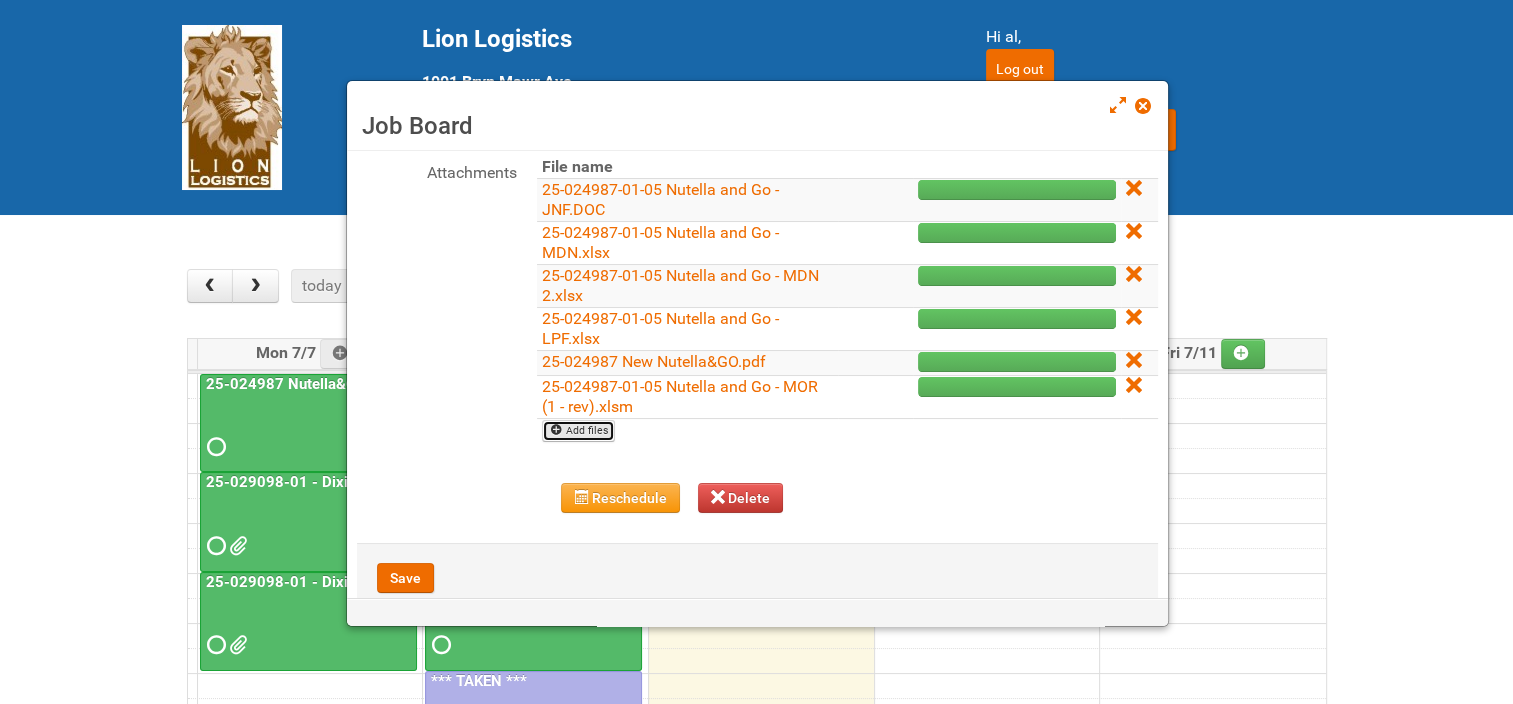 scroll, scrollTop: 300, scrollLeft: 0, axis: vertical 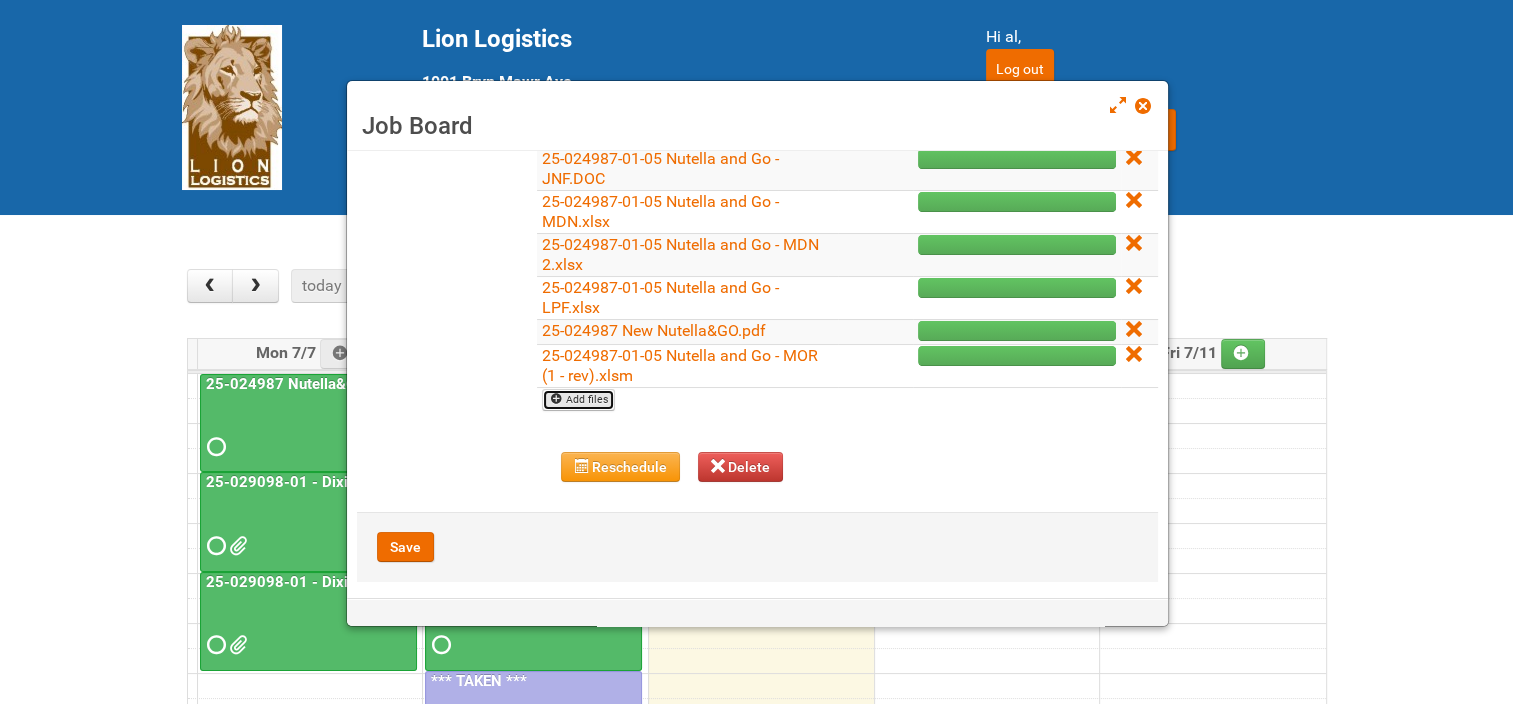 click on "Add files" at bounding box center (578, 400) 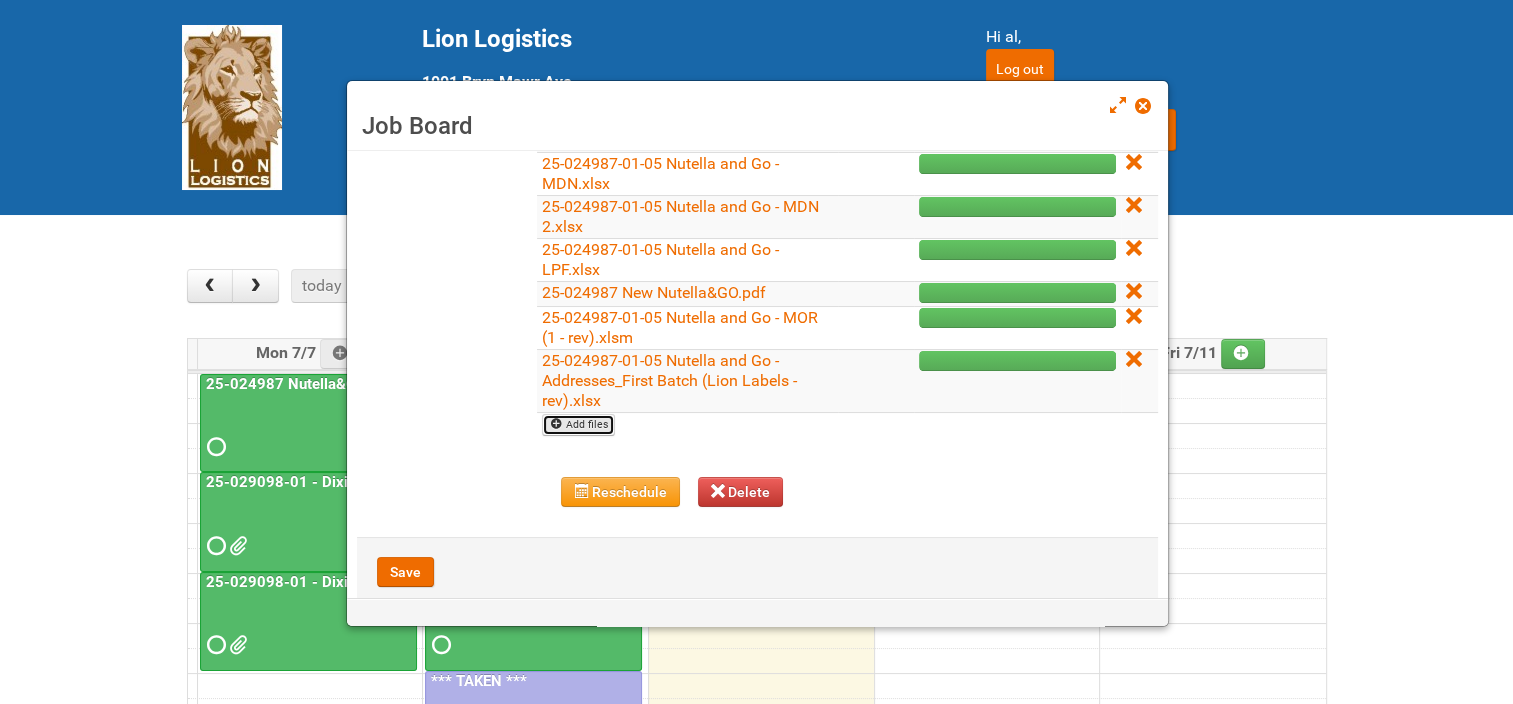 scroll, scrollTop: 374, scrollLeft: 0, axis: vertical 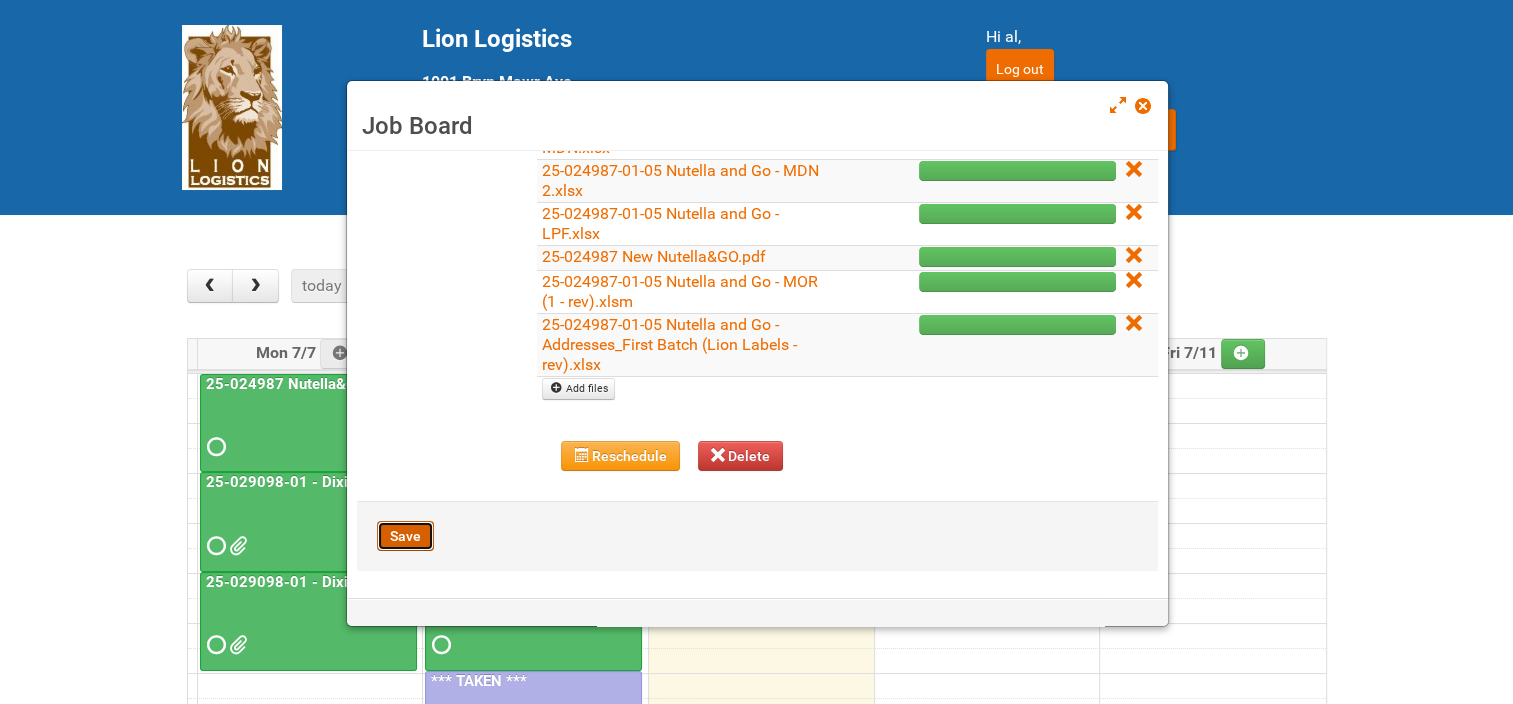 click on "Save" at bounding box center (405, 536) 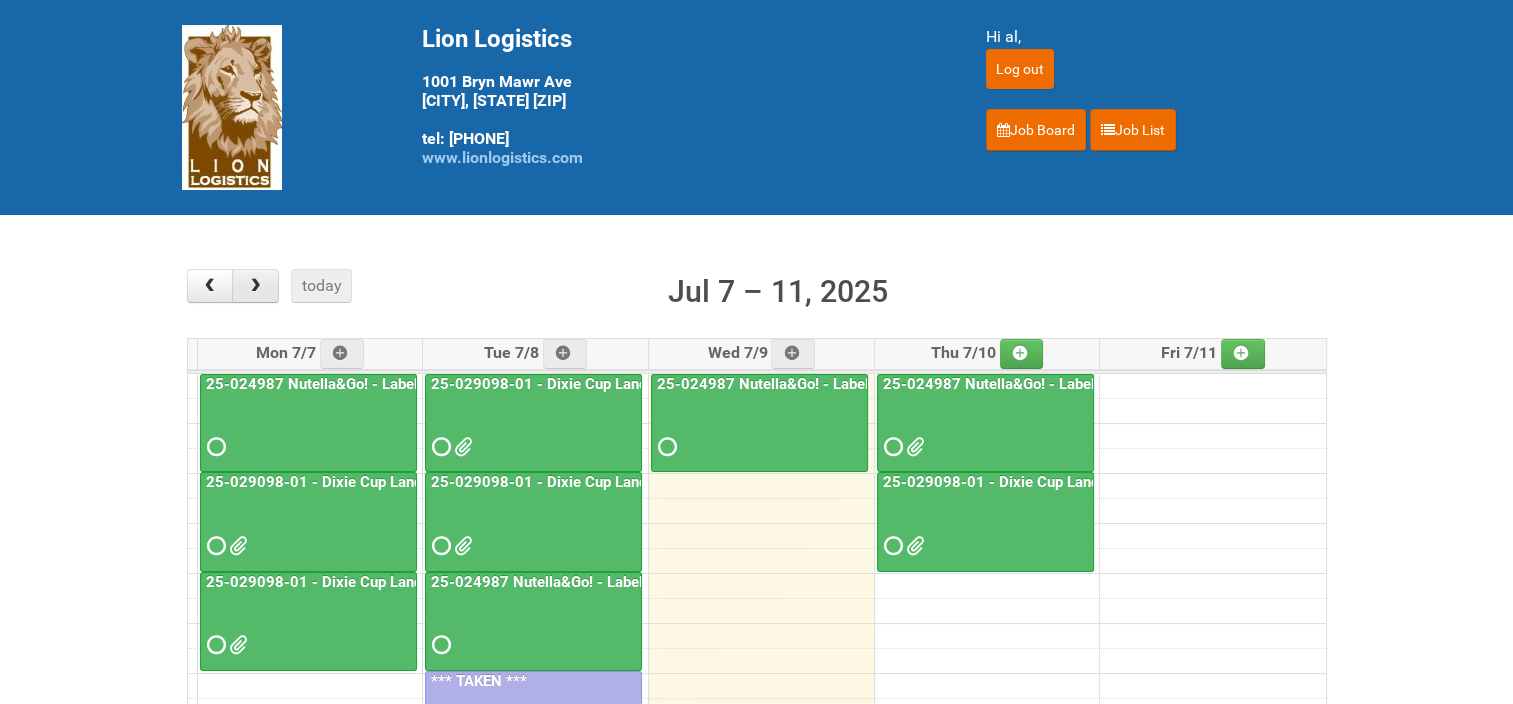 click at bounding box center (255, 286) 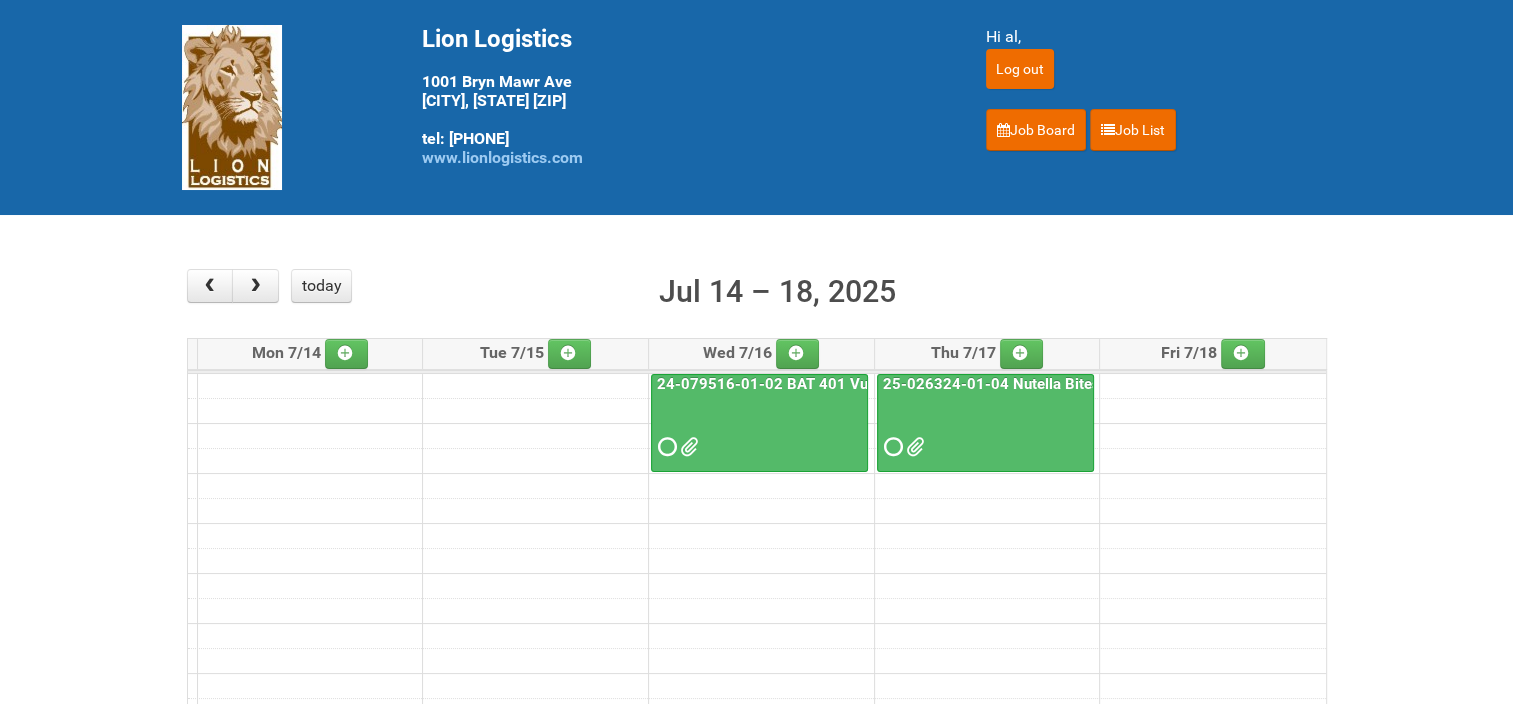 click on "25-026324-01-04 Nutella Bites Peanuts STM US" at bounding box center [1050, 384] 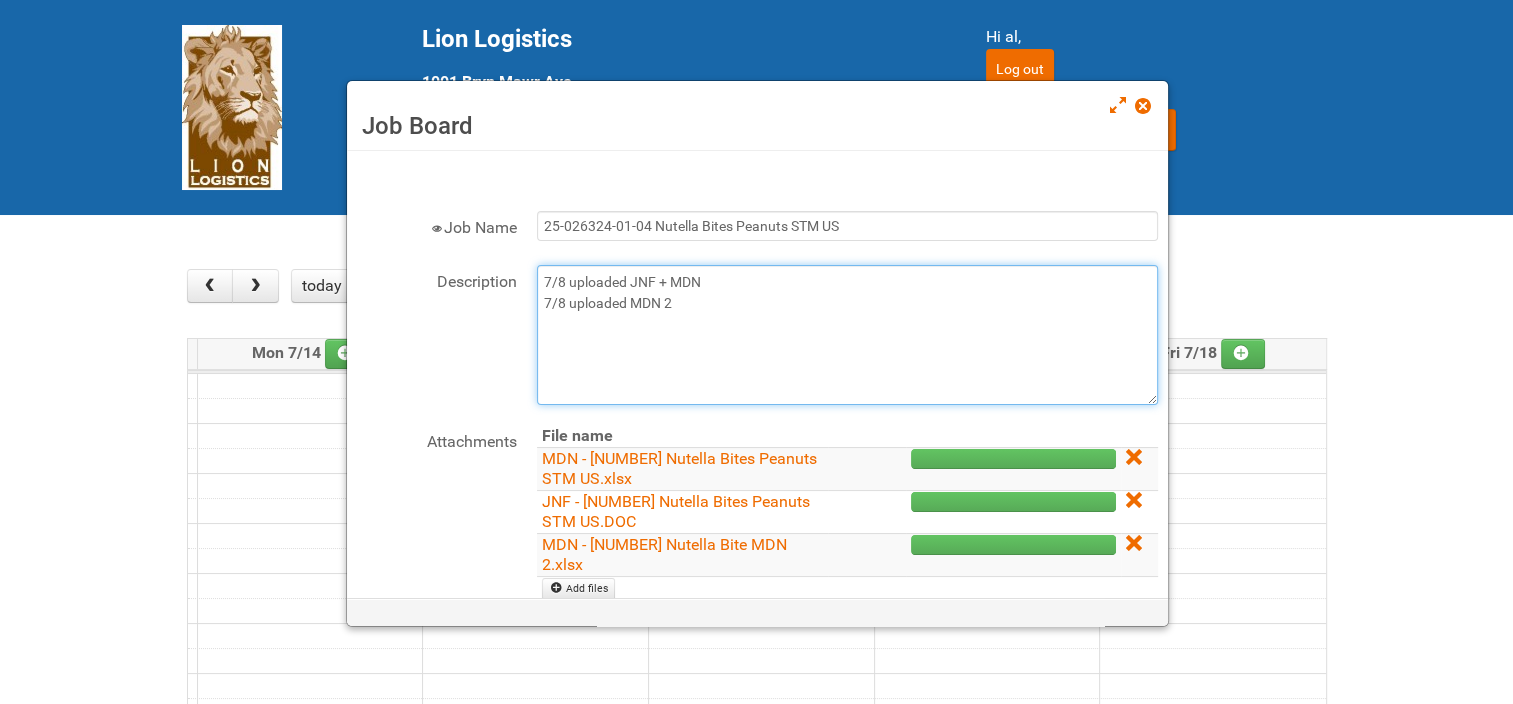 click on "7/8 uploaded JNF + MDN
7/8 uploaded MDN 2" at bounding box center (847, 335) 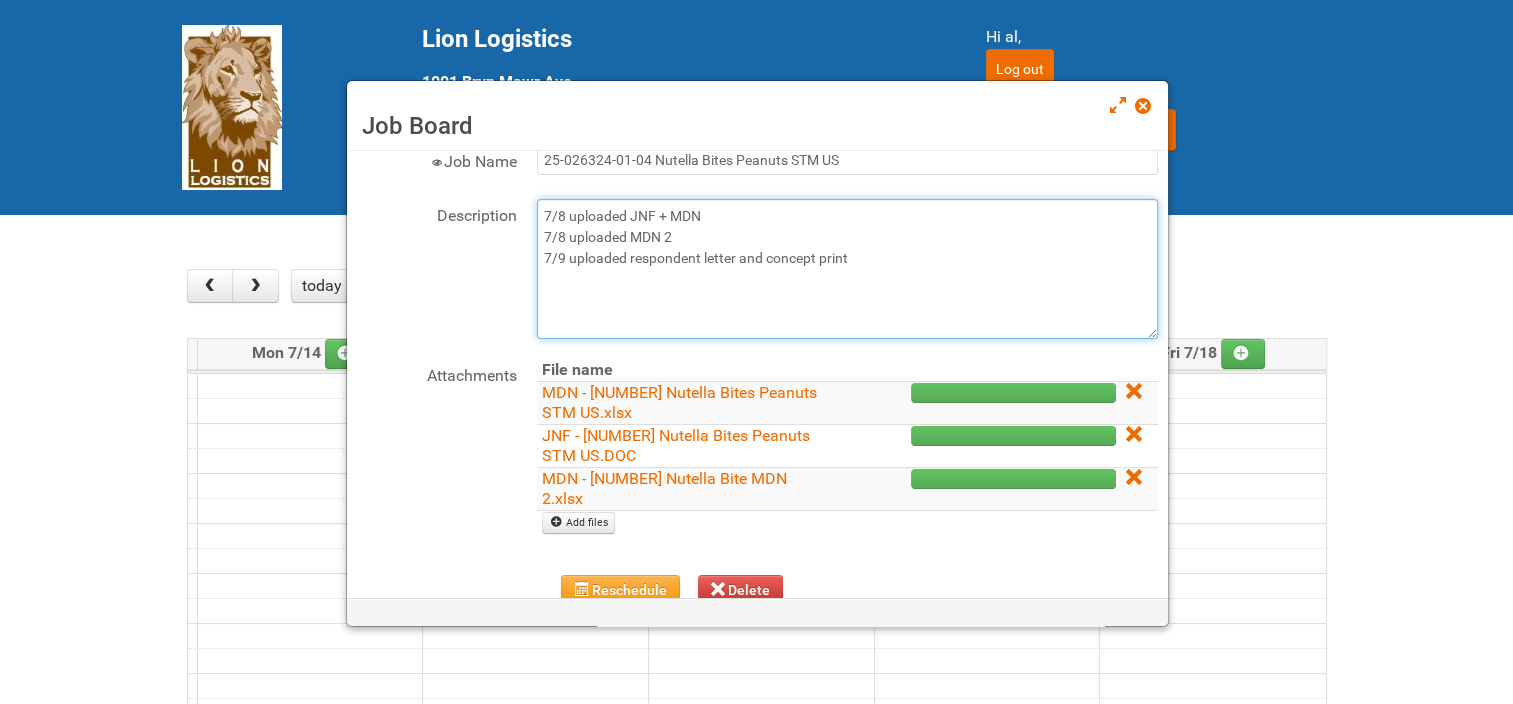 scroll, scrollTop: 100, scrollLeft: 0, axis: vertical 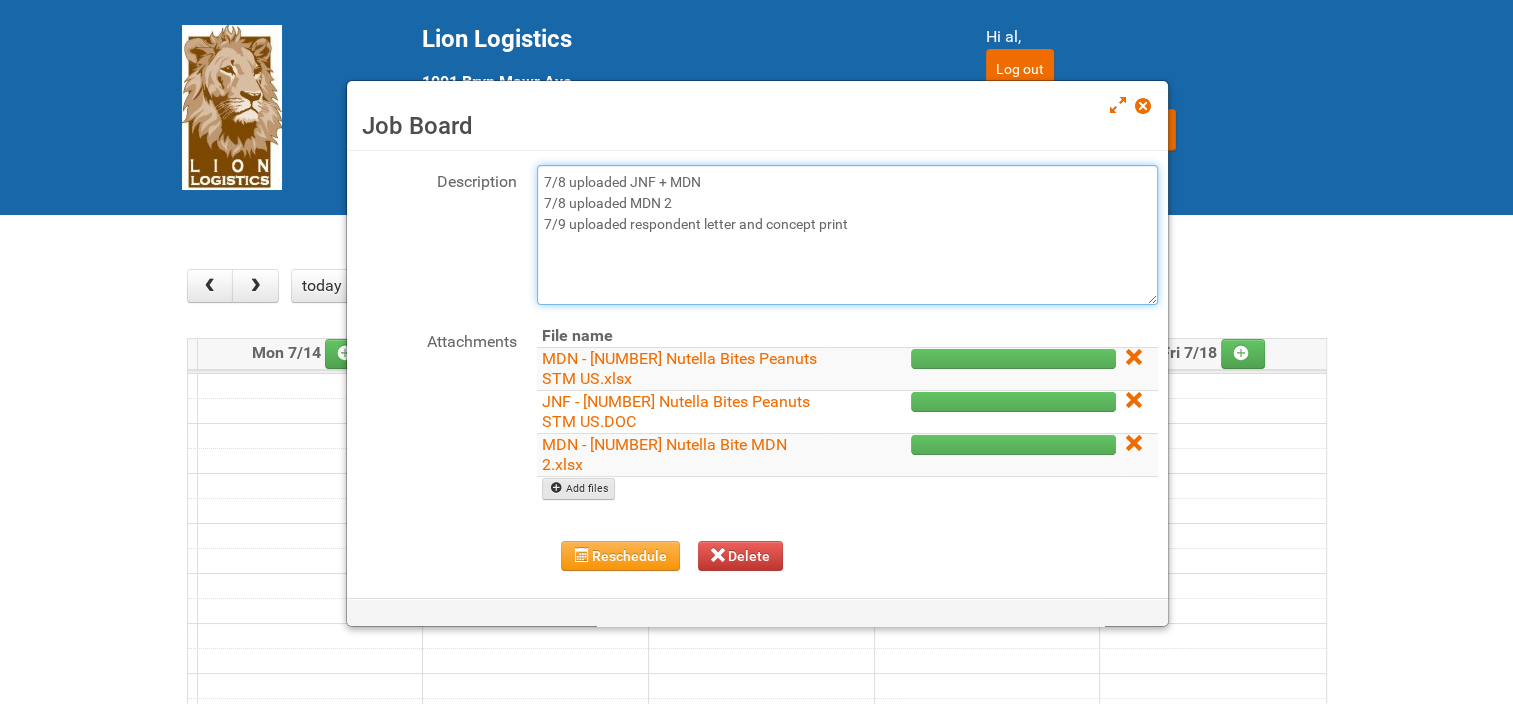 type on "7/8 uploaded JNF + MDN
7/8 uploaded MDN 2
7/9 uploaded respondent letter and concept print" 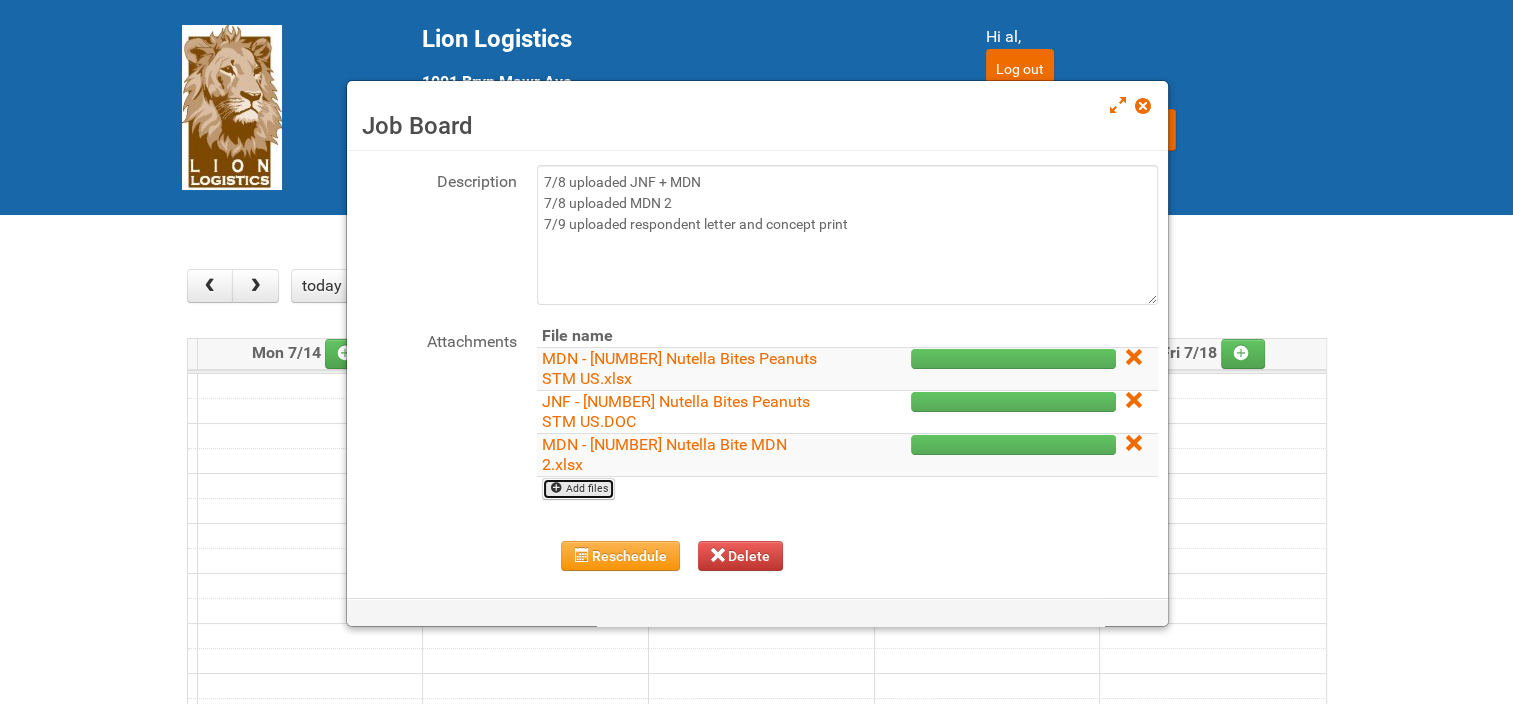click on "Add files" at bounding box center (578, 489) 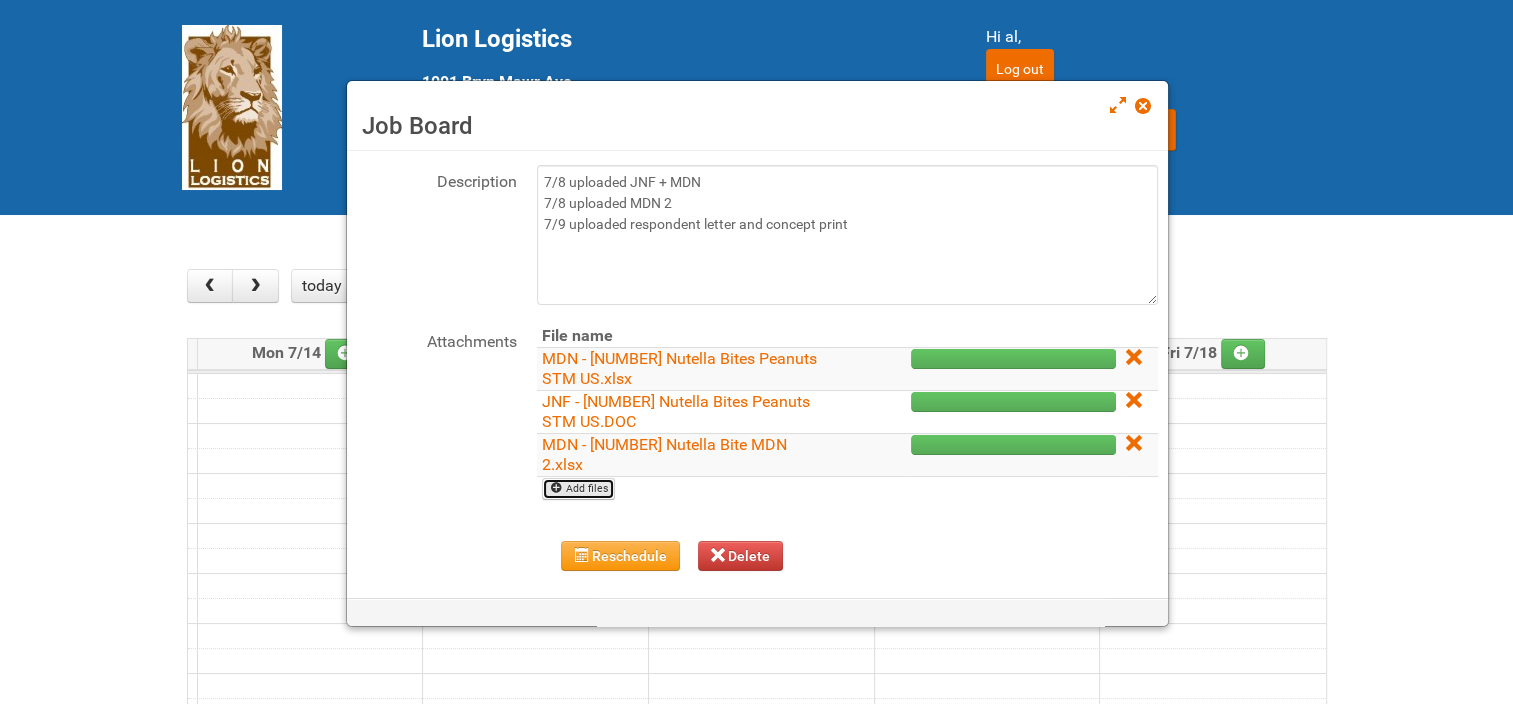 click on "Add files" at bounding box center (578, 489) 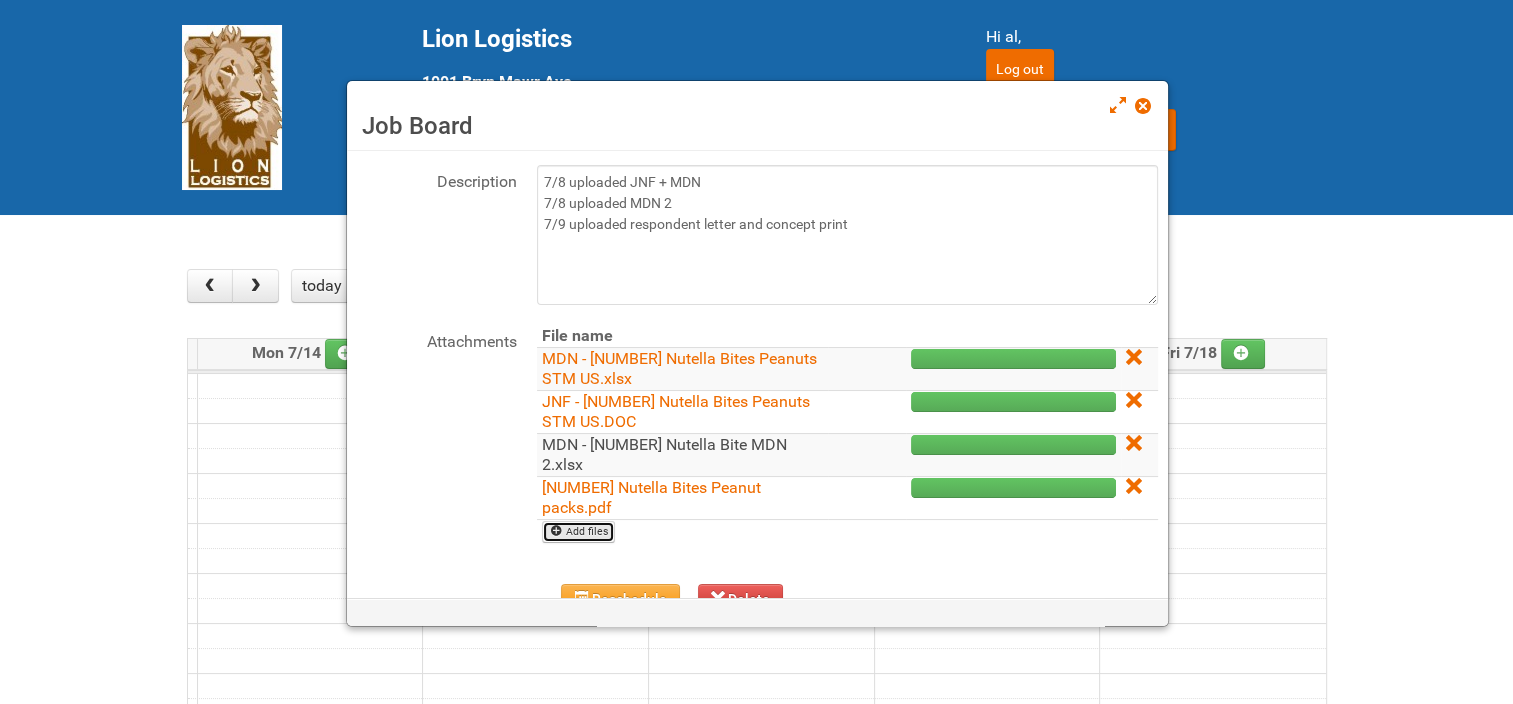 scroll, scrollTop: 200, scrollLeft: 0, axis: vertical 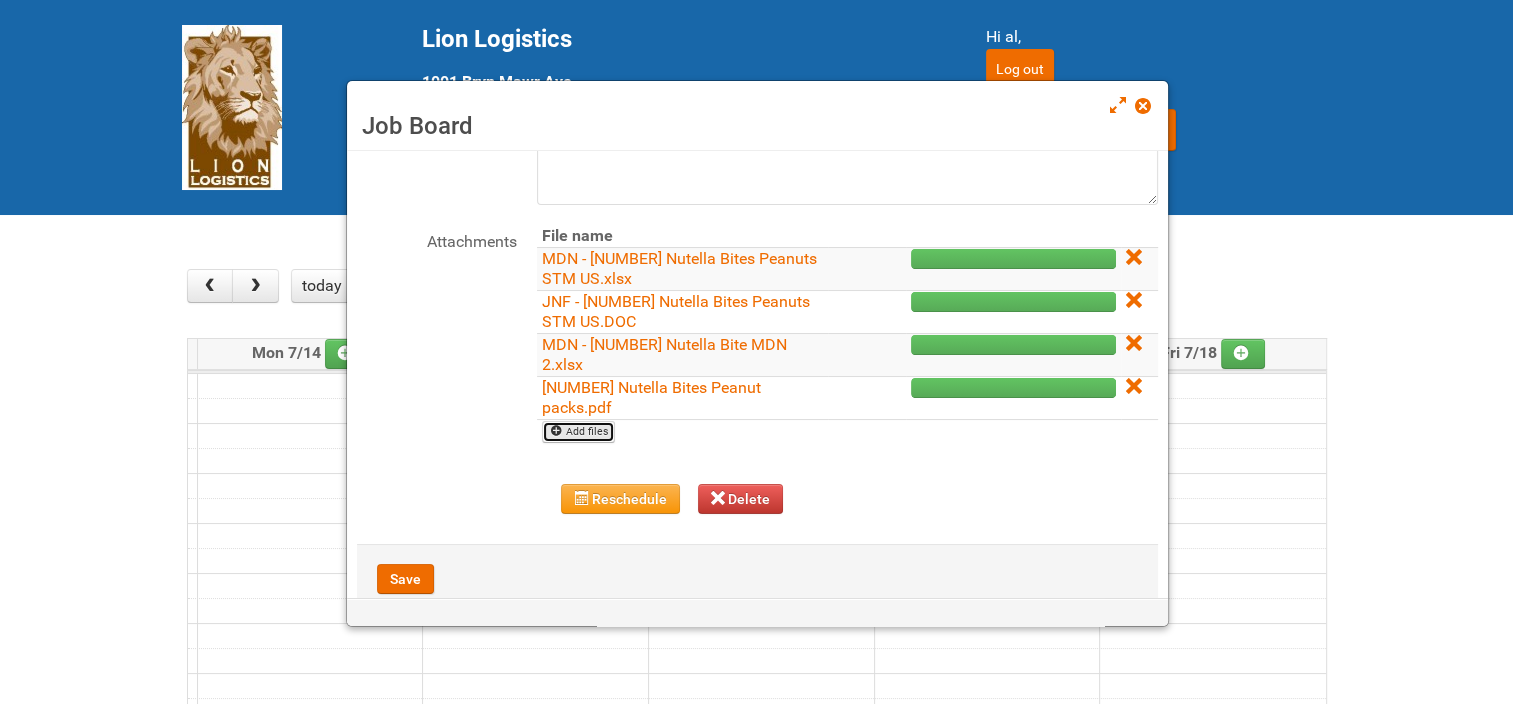 click on "Add files" at bounding box center (578, 432) 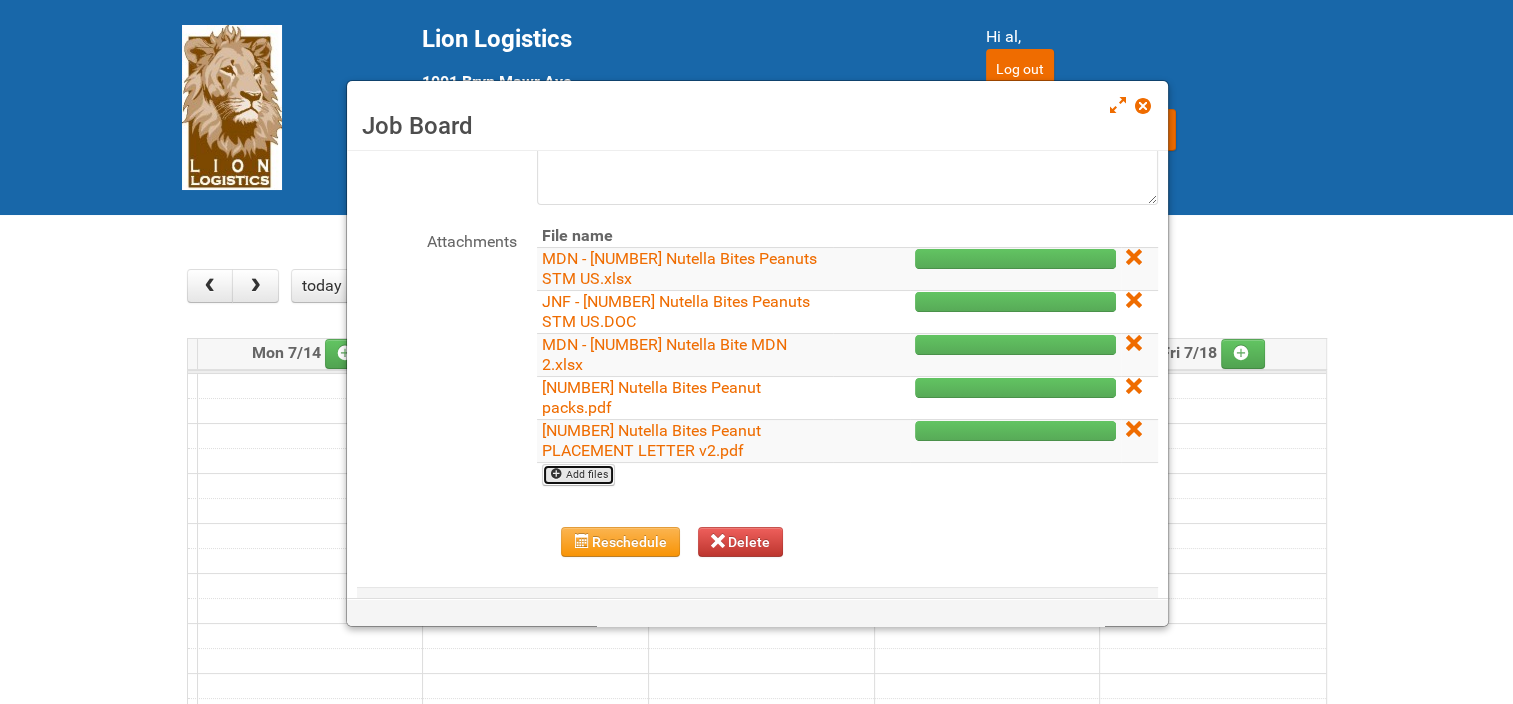scroll, scrollTop: 286, scrollLeft: 0, axis: vertical 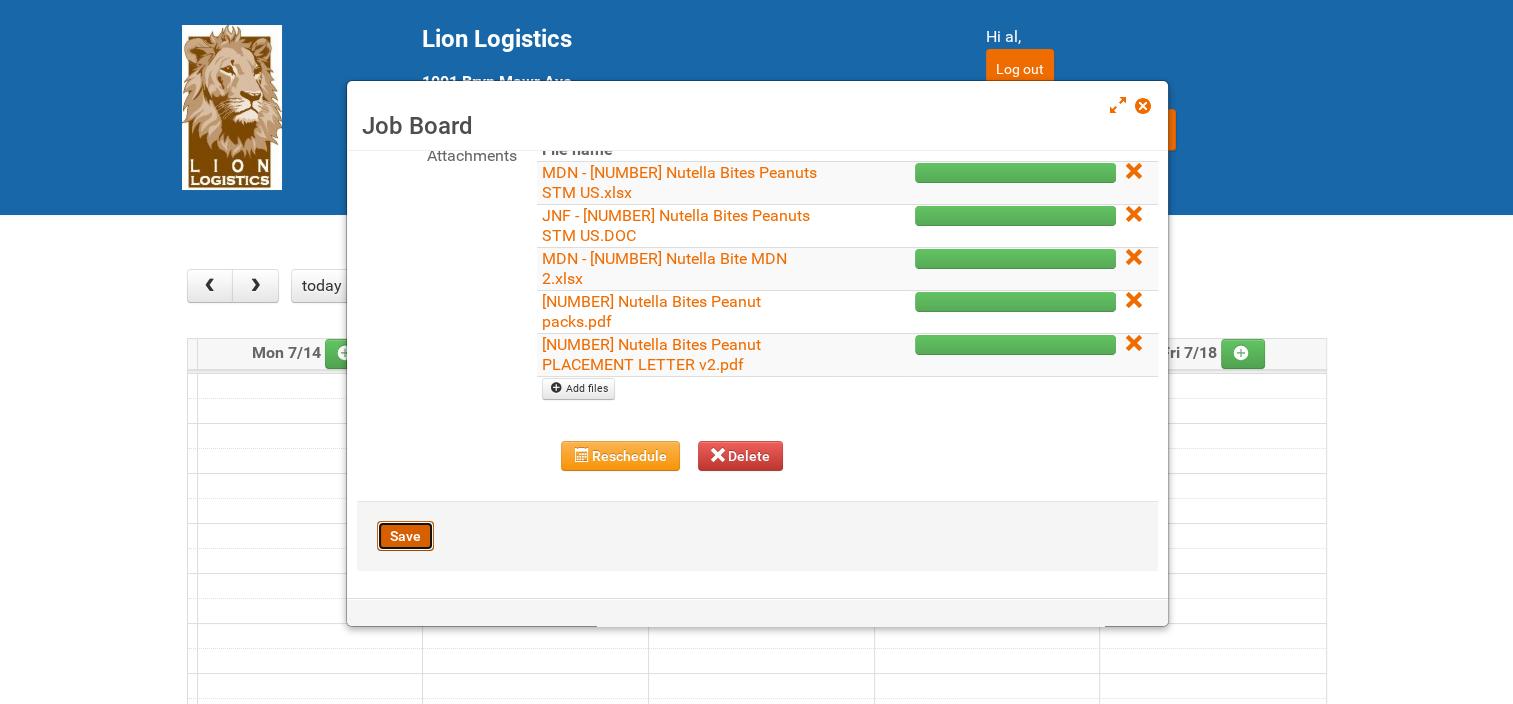 click on "Save" at bounding box center [405, 536] 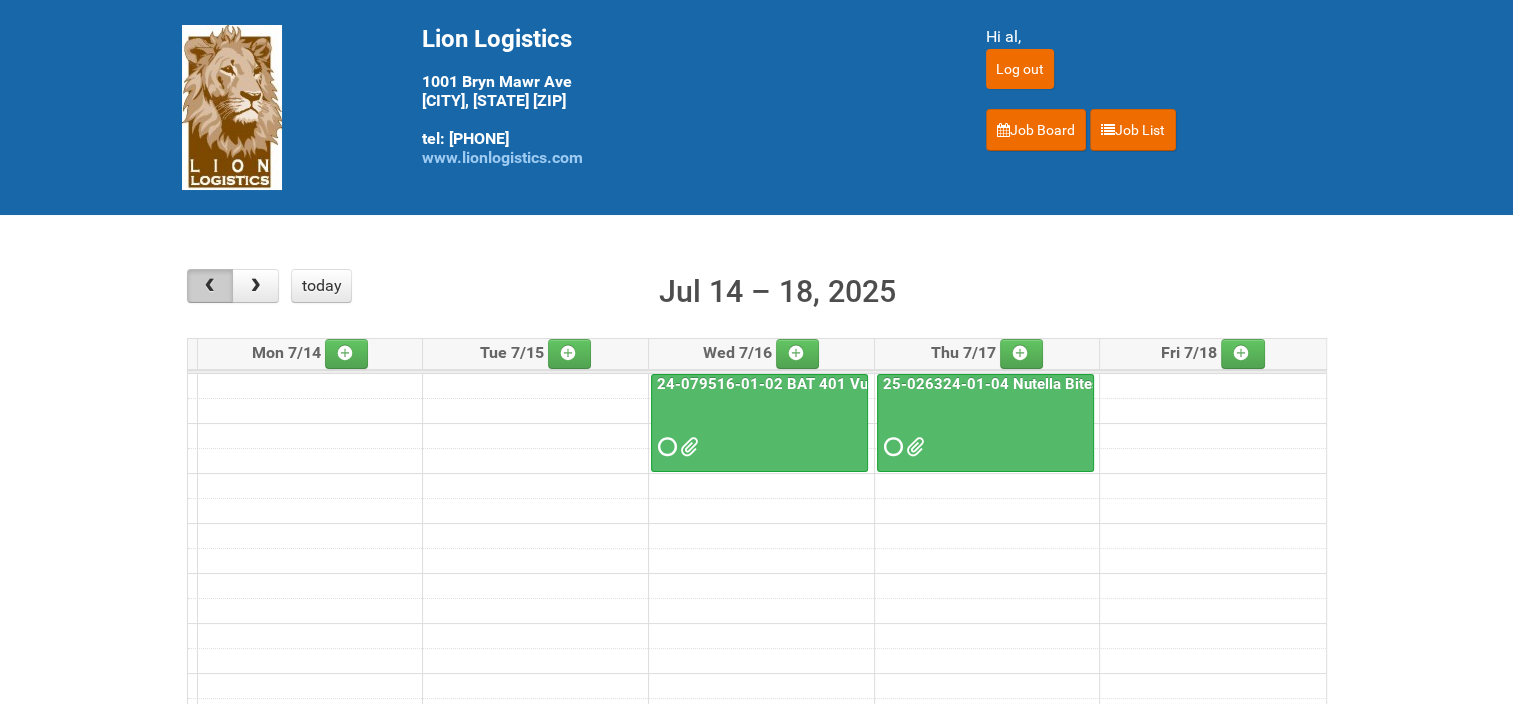 click at bounding box center (209, 286) 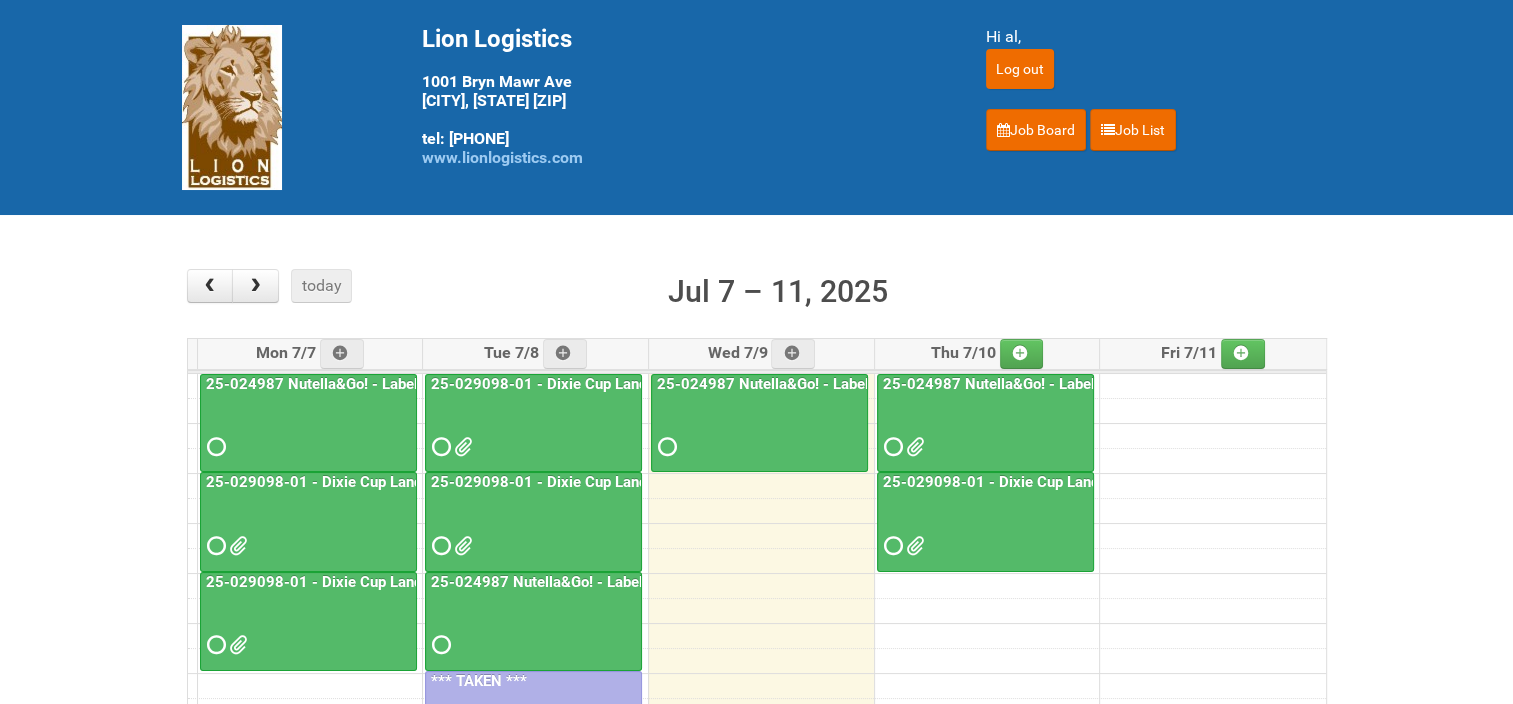 click on "25-029098-01 - Dixie Cup Landscape Mailing Day" at bounding box center [1053, 482] 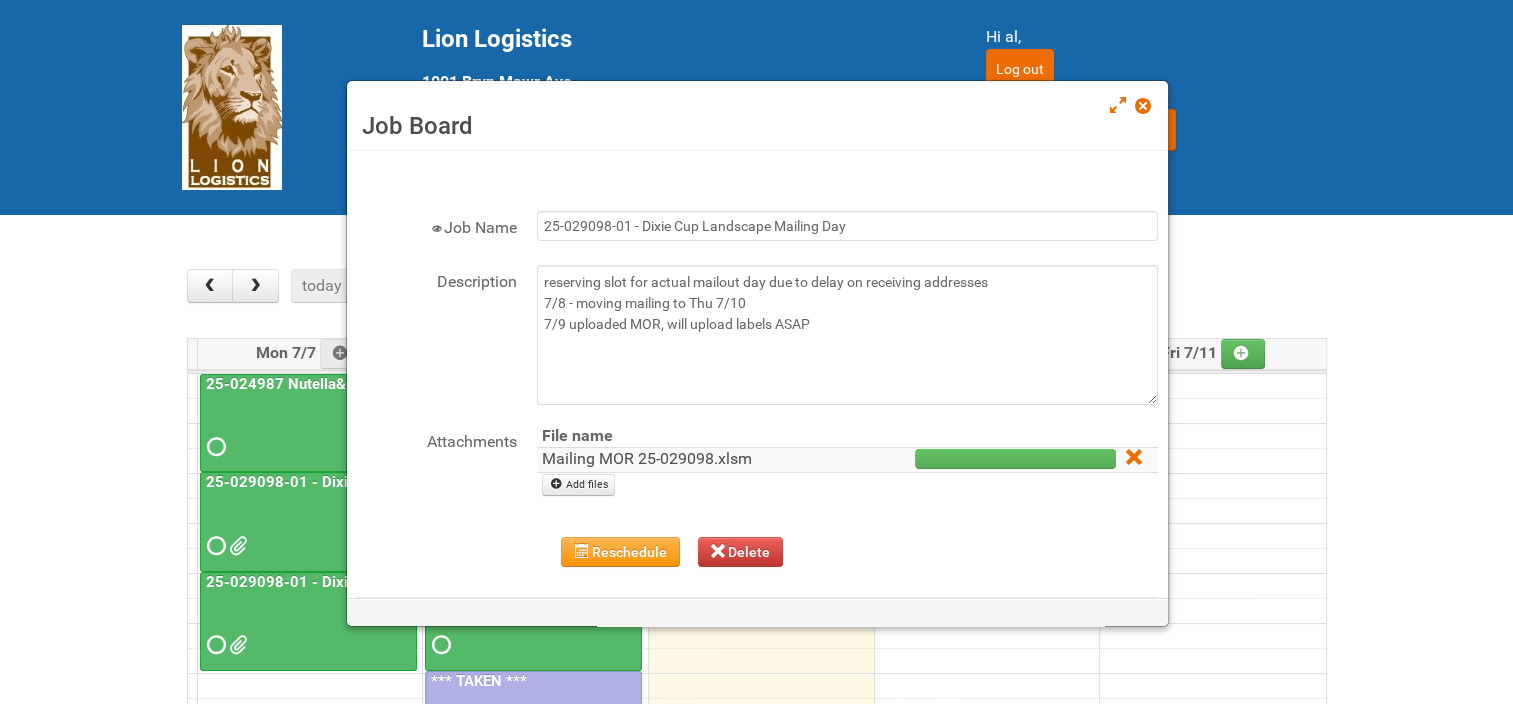 click on "Mailing MOR 25-029098.xlsm" at bounding box center (647, 458) 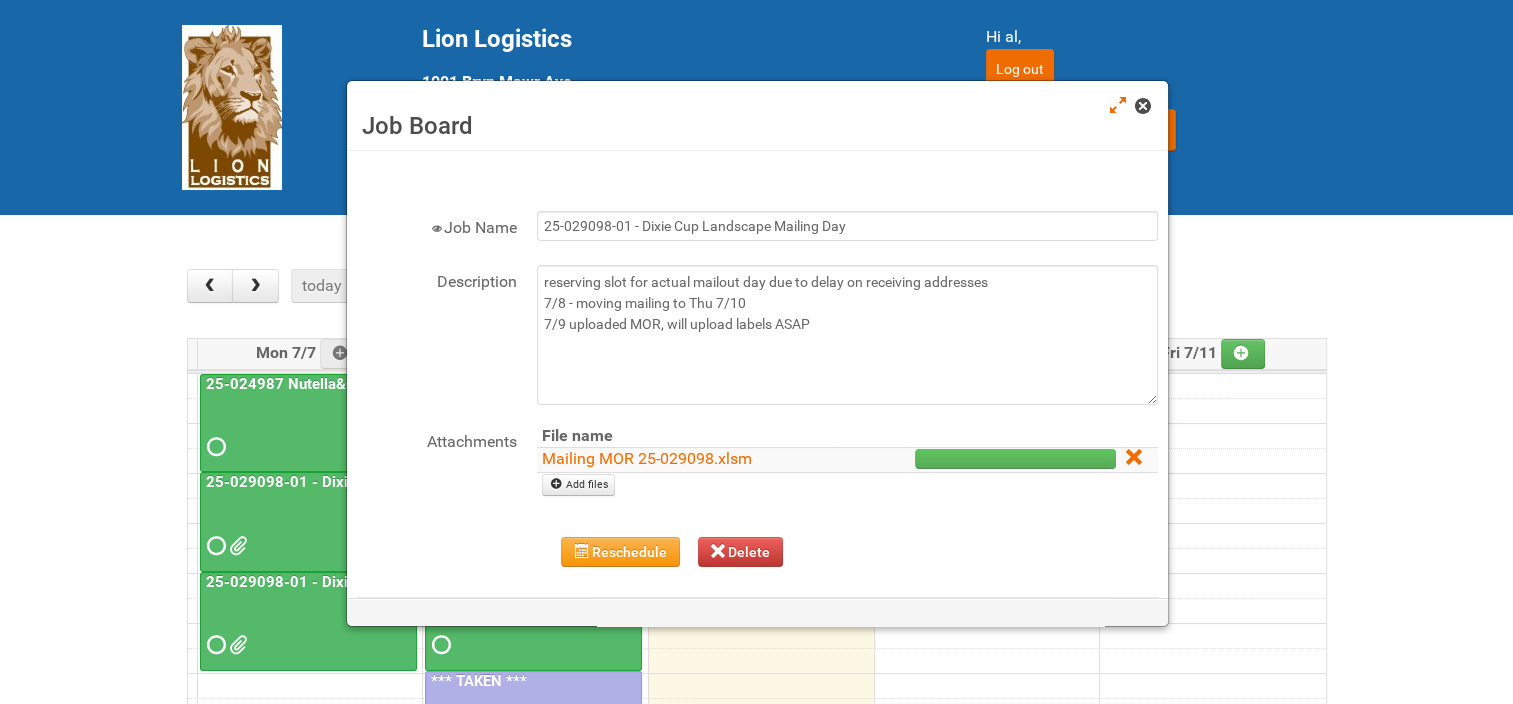 click at bounding box center (1142, 106) 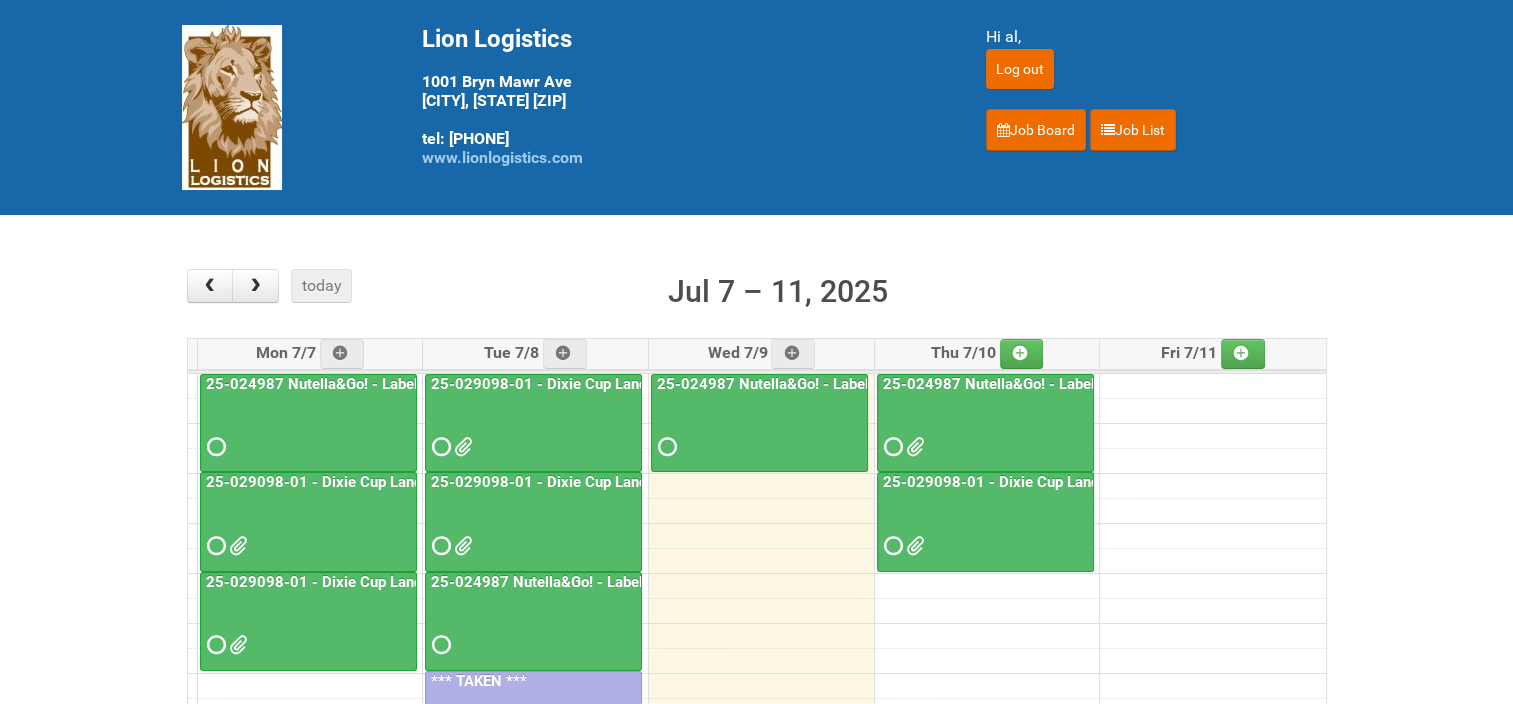 click on "25-029098-01 - Dixie Cup Landscape Mailing Day" at bounding box center (1053, 482) 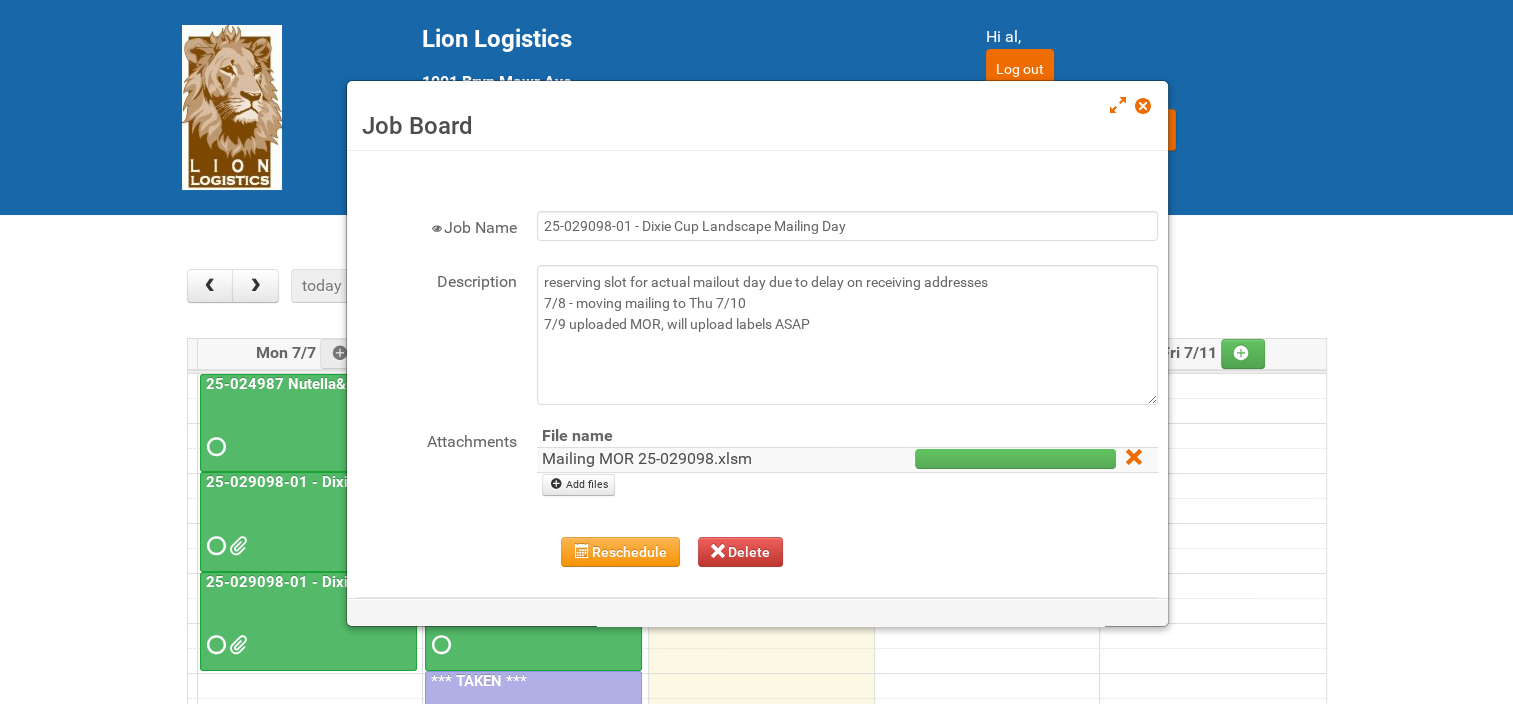 click on "Mailing MOR 25-029098.xlsm" at bounding box center [647, 458] 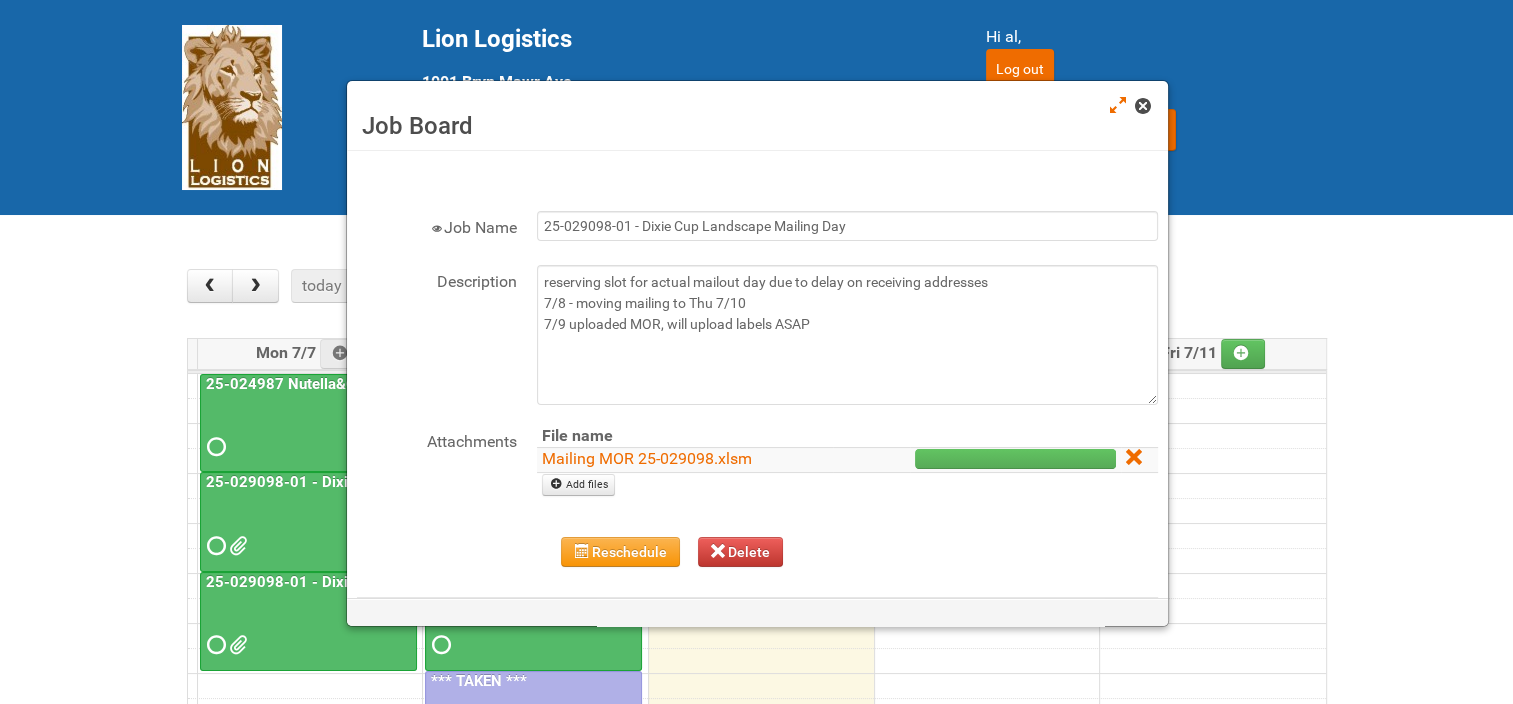 click at bounding box center (1144, 108) 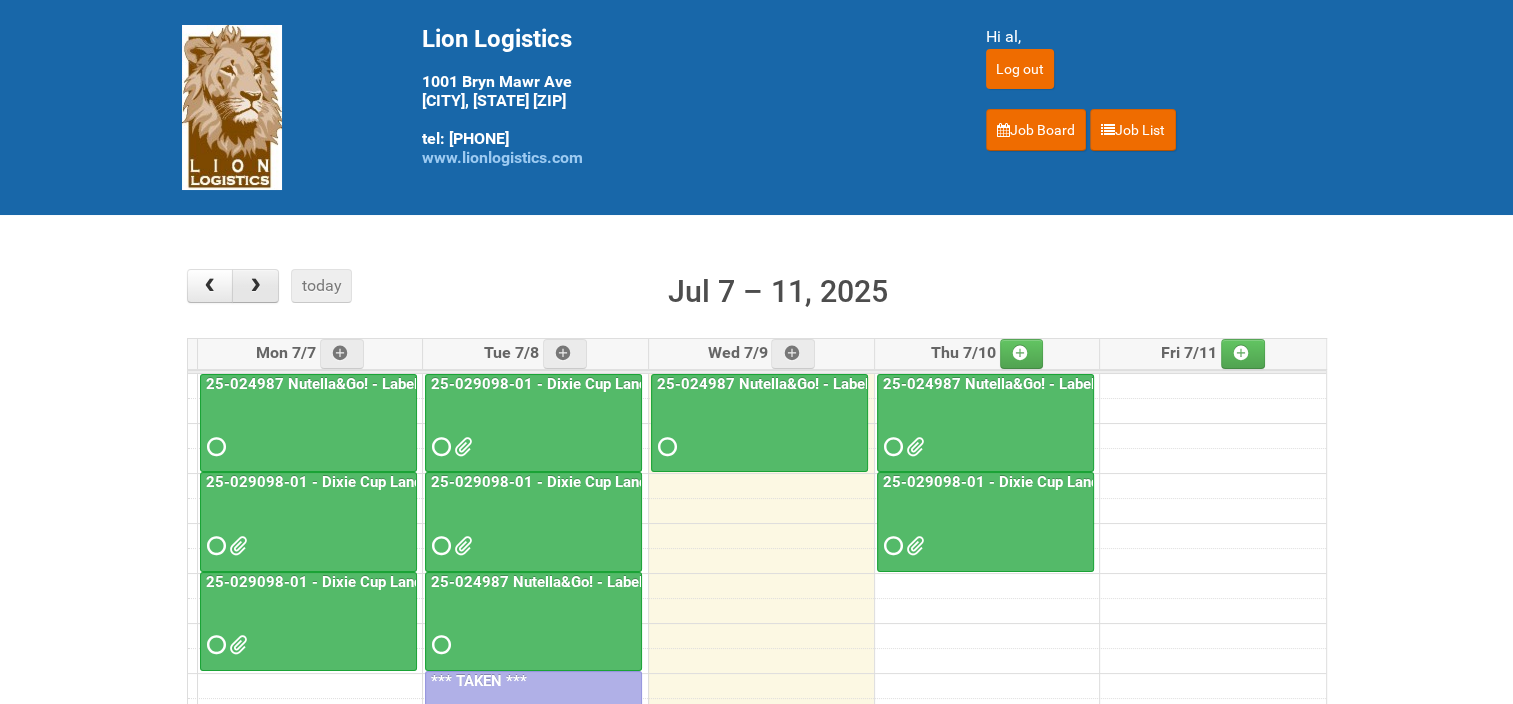 click at bounding box center [255, 286] 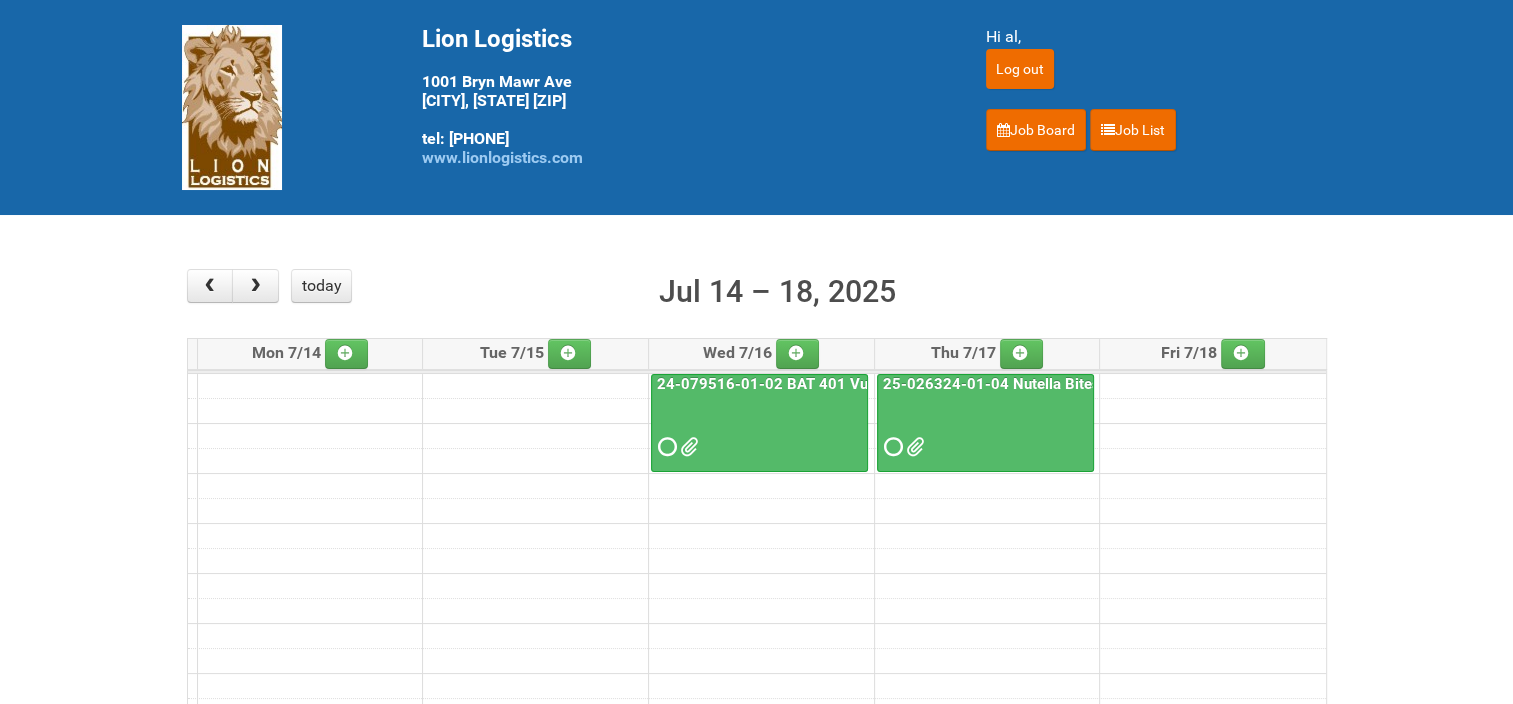 click on "25-026324-01-04 Nutella Bites Peanuts STM US" at bounding box center (1050, 384) 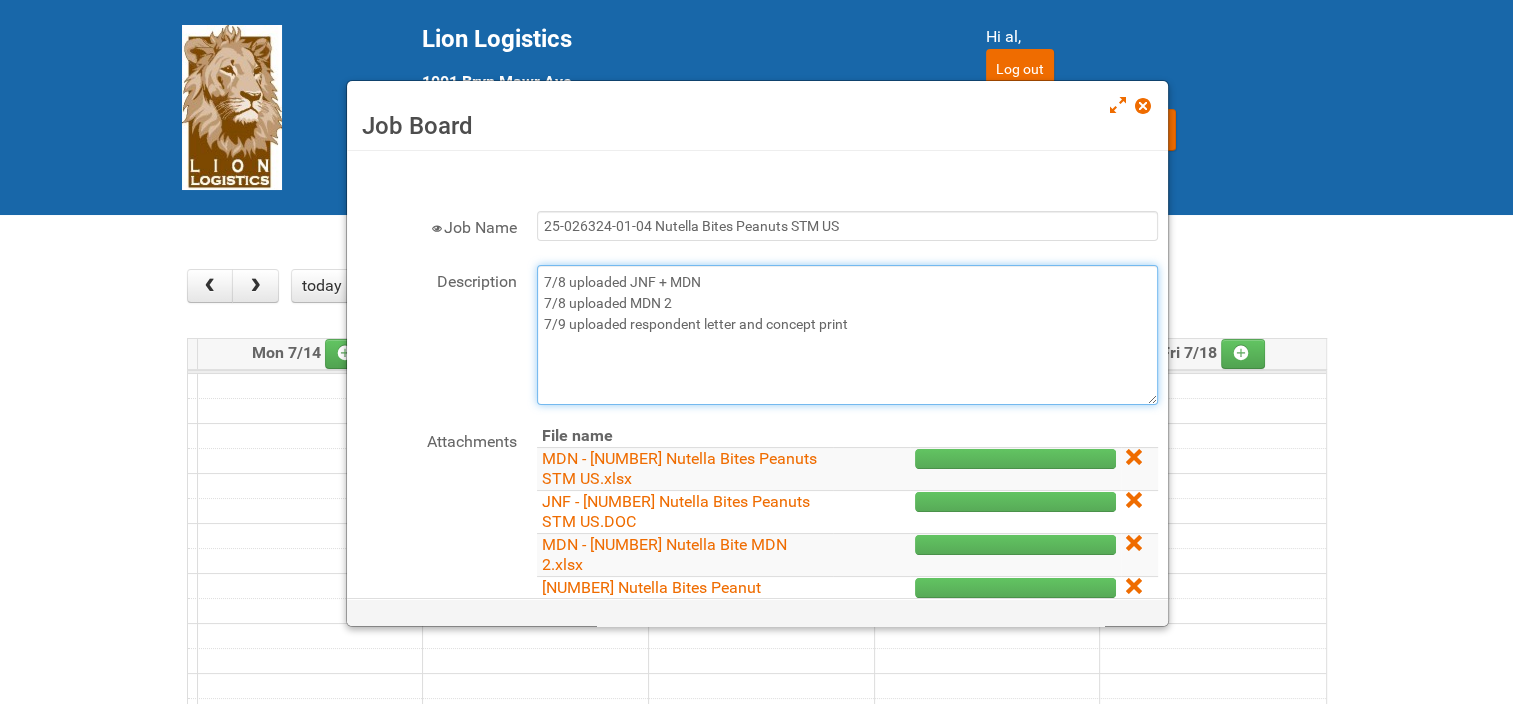 click on "7/8 uploaded JNF + MDN
7/8 uploaded MDN 2
7/9 uploaded respondent letter and concept print" at bounding box center (847, 335) 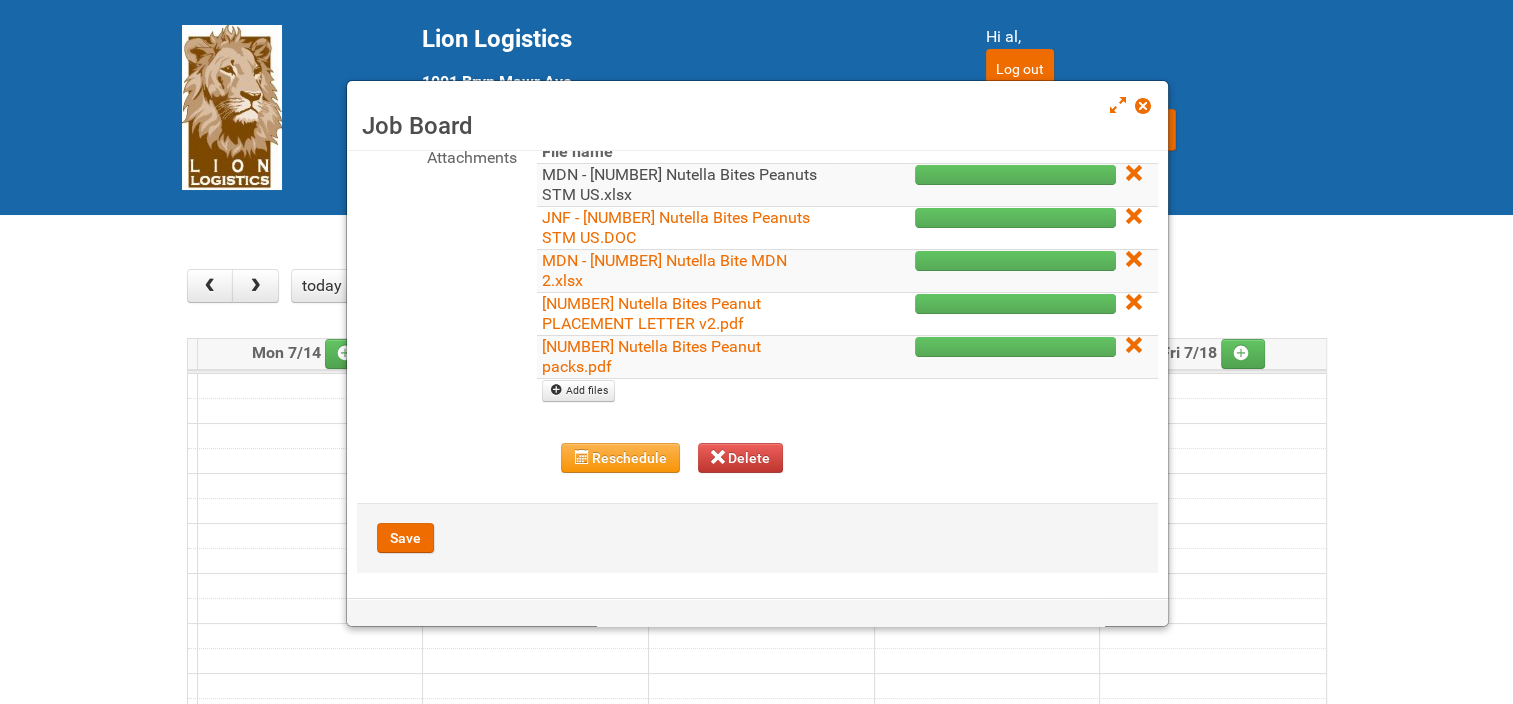 scroll, scrollTop: 286, scrollLeft: 0, axis: vertical 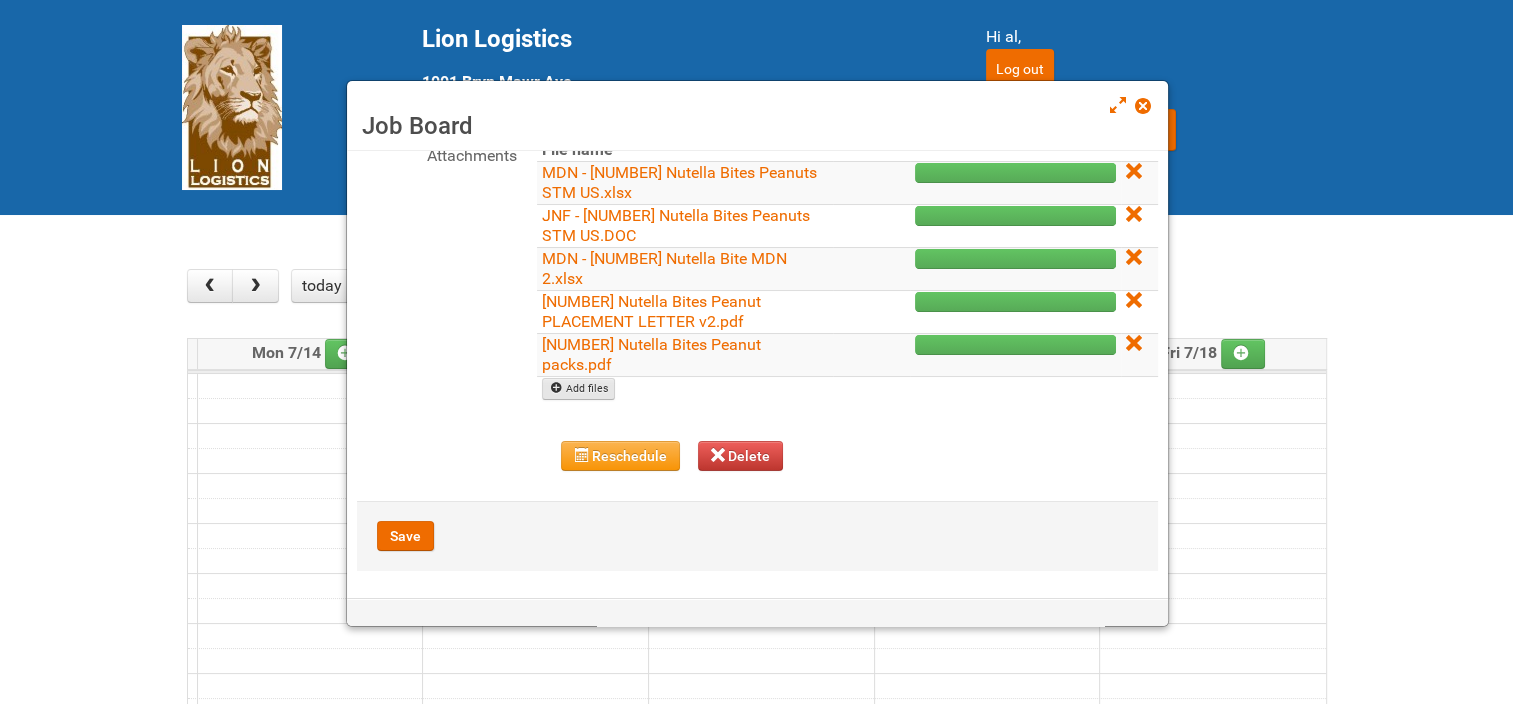 type on "7/8 uploaded JNF + MDN
7/8 uploaded MDN 2
7/9 uploaded respondent letter and concept print + LPF" 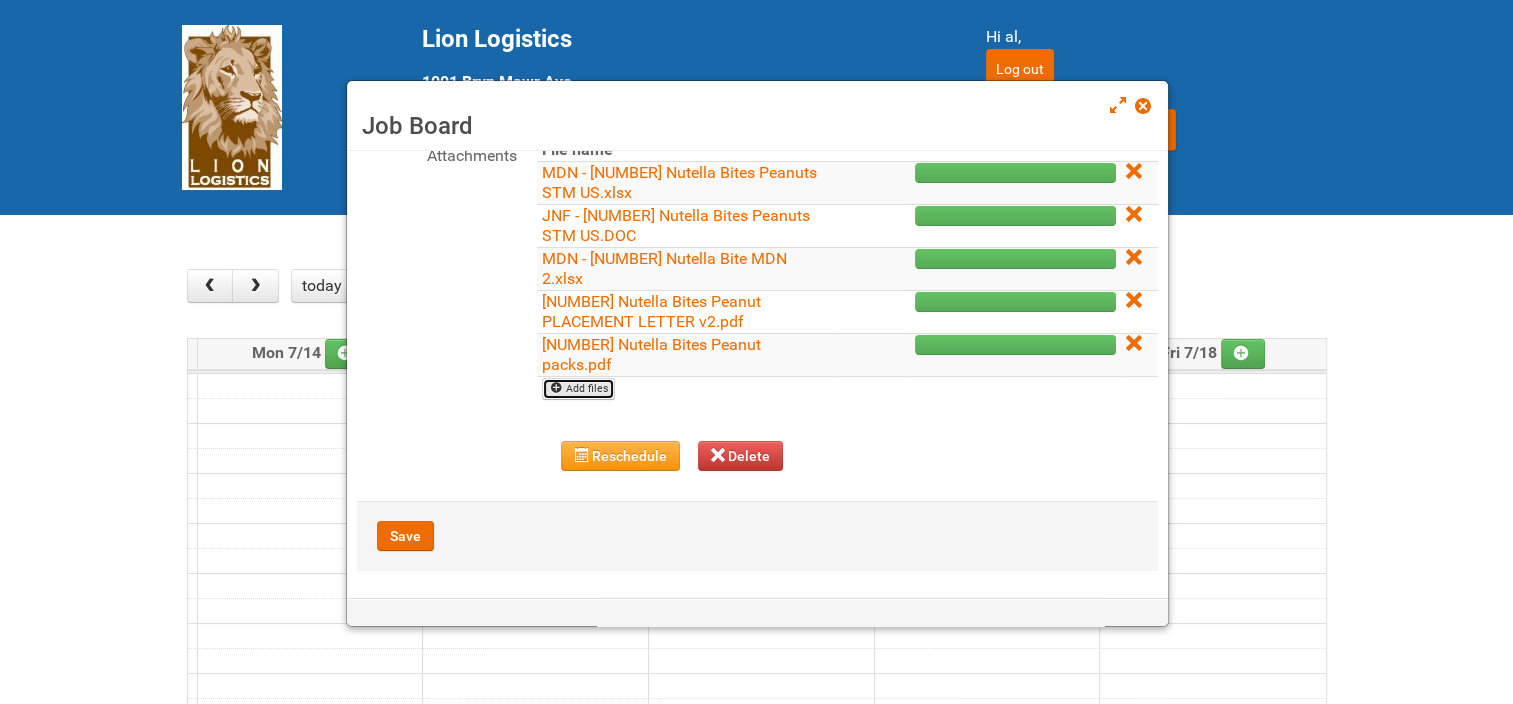 click on "Add files" at bounding box center (578, 389) 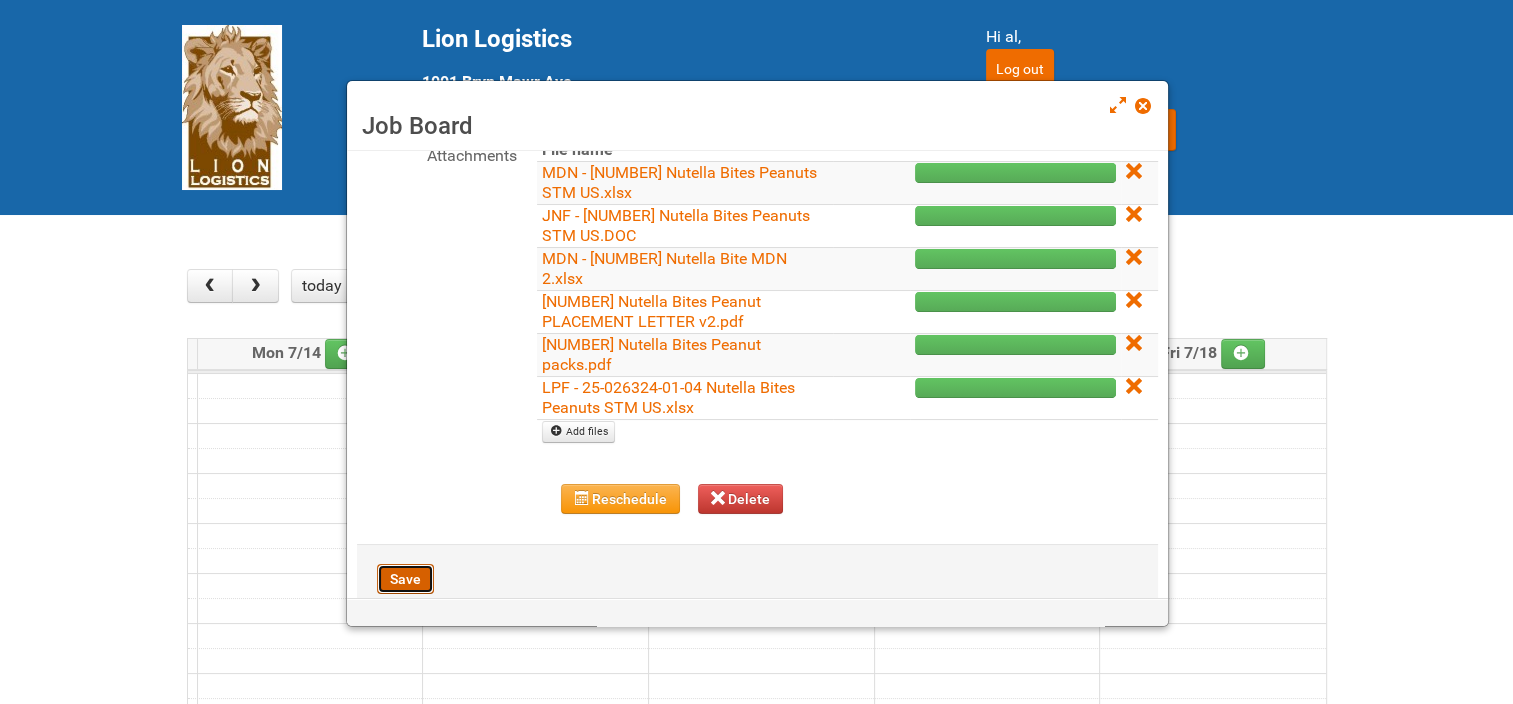 click on "Save" at bounding box center [405, 579] 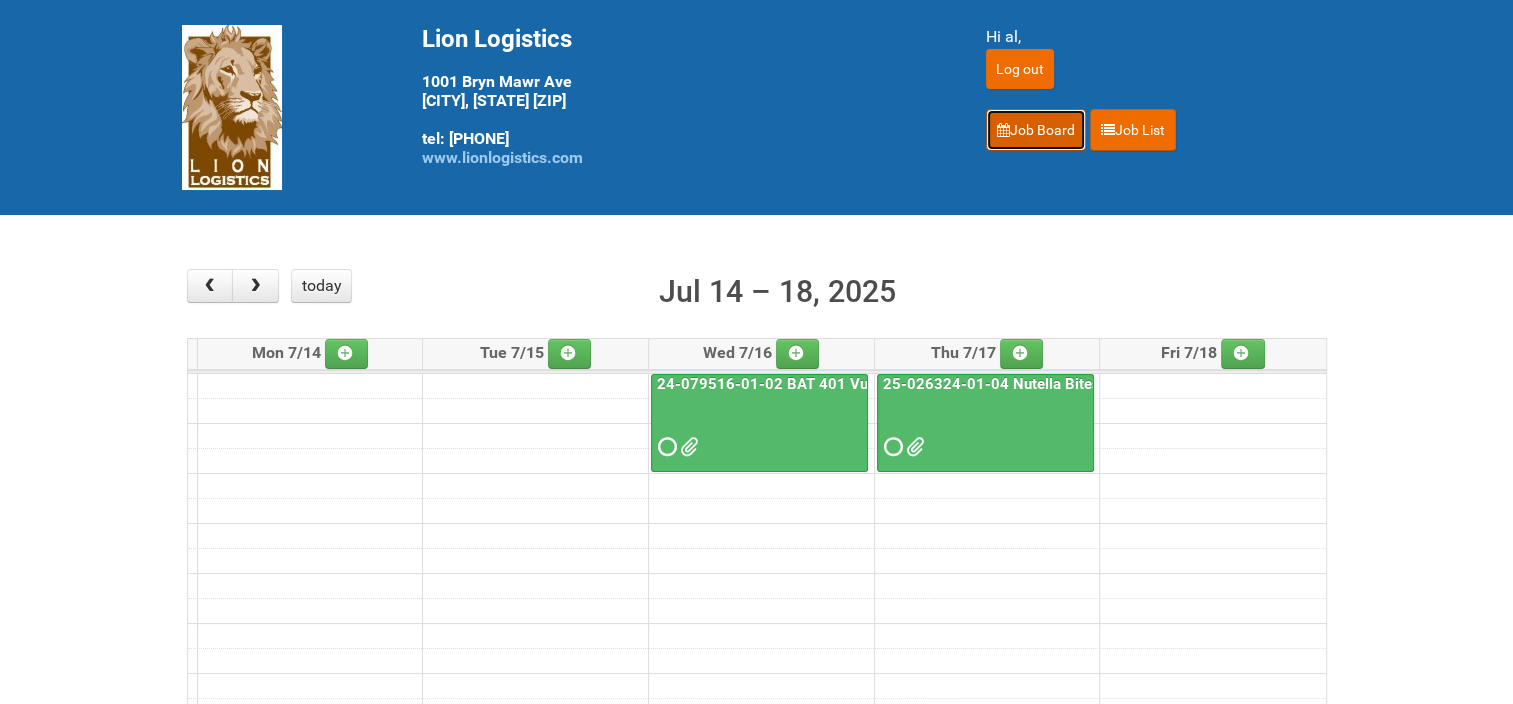 click on "Job Board" at bounding box center (1036, 130) 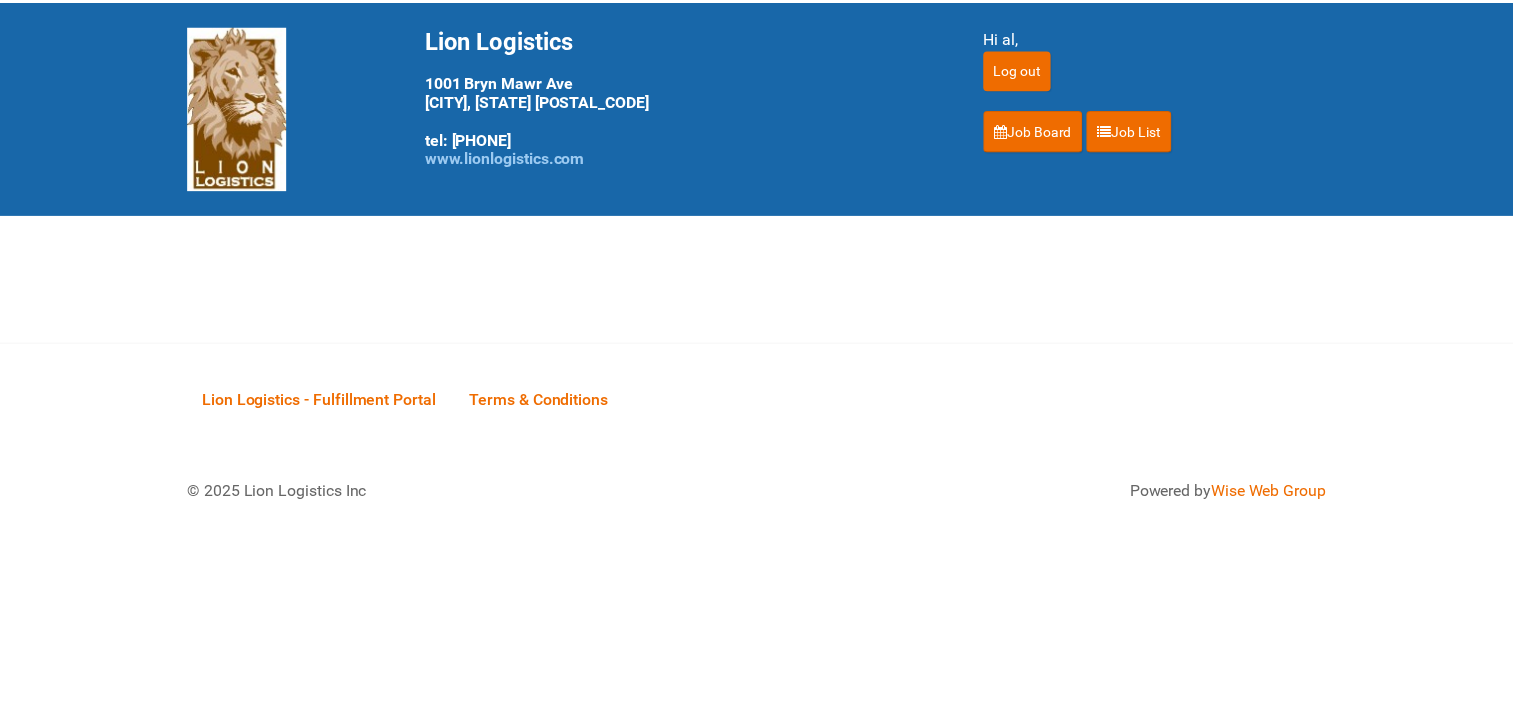 scroll, scrollTop: 0, scrollLeft: 0, axis: both 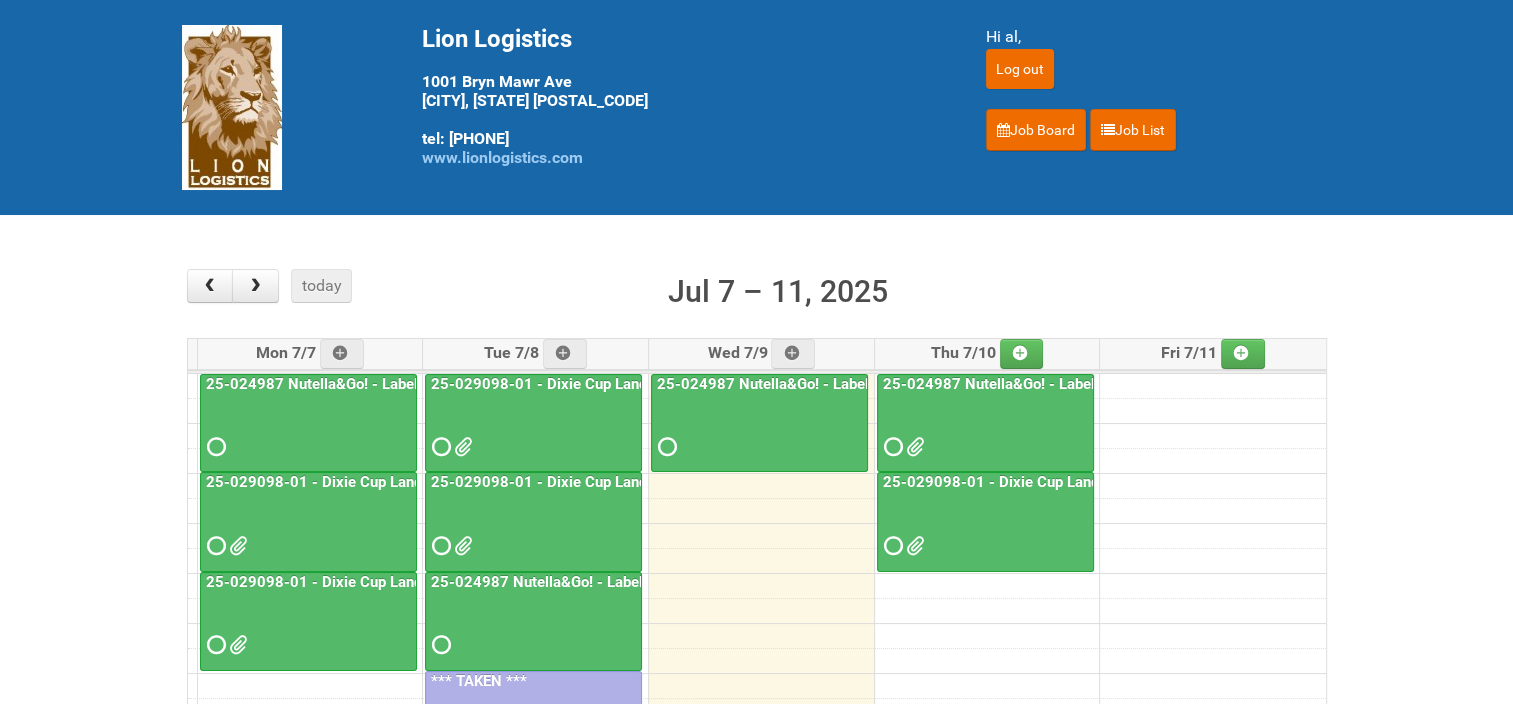 click on "25-024987 Nutella&Go! - Labeling/Mailing Day 1" at bounding box center [1049, 384] 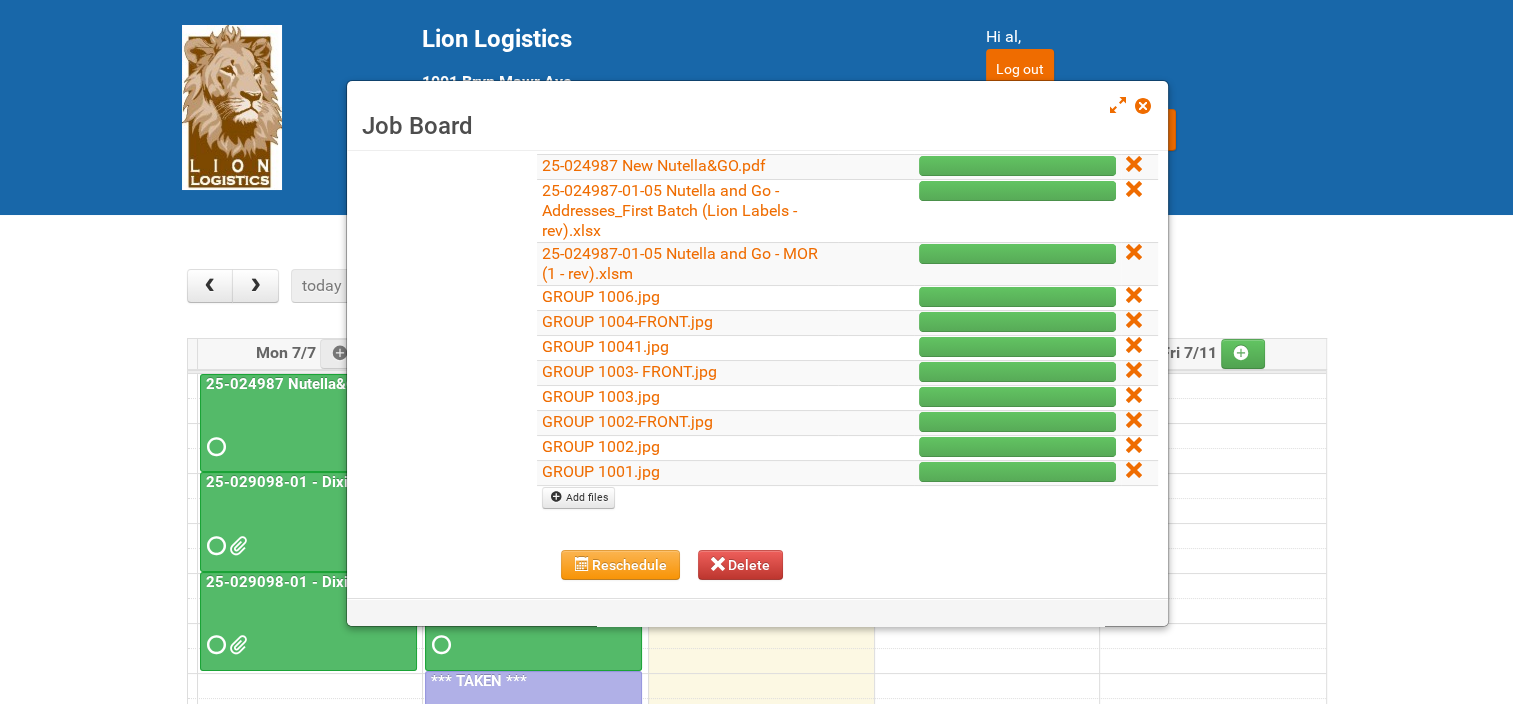 scroll, scrollTop: 500, scrollLeft: 0, axis: vertical 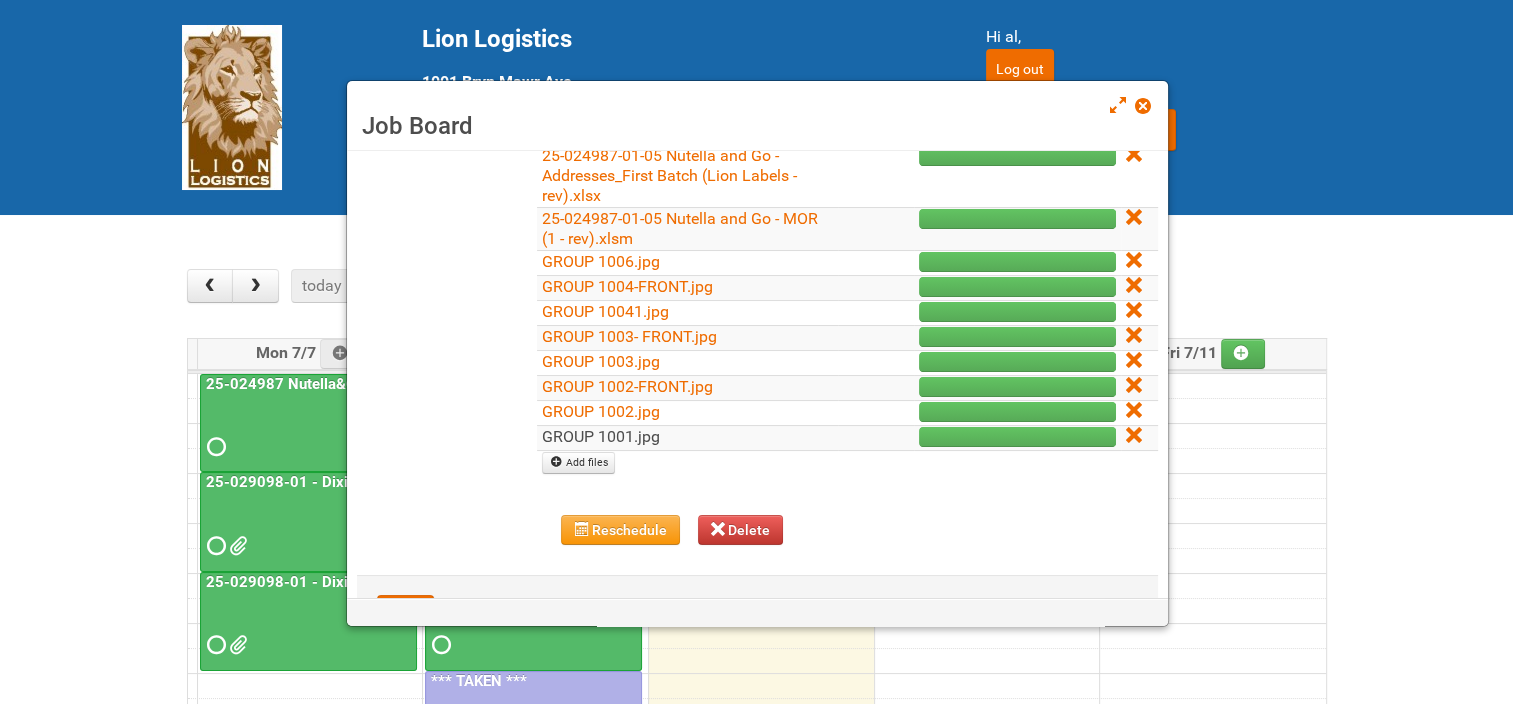 click on "GROUP 1001.jpg" at bounding box center [601, 436] 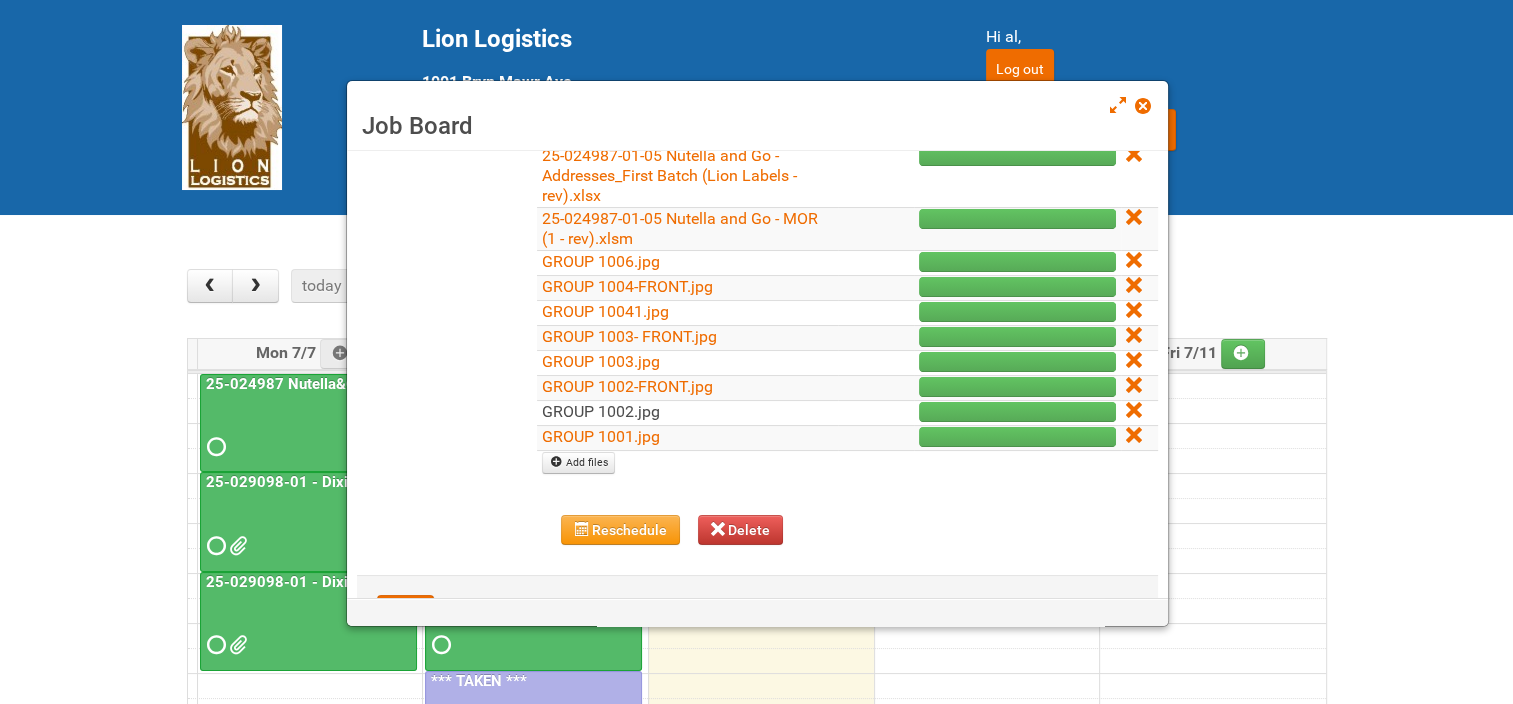 click on "GROUP 1002.jpg" at bounding box center [601, 411] 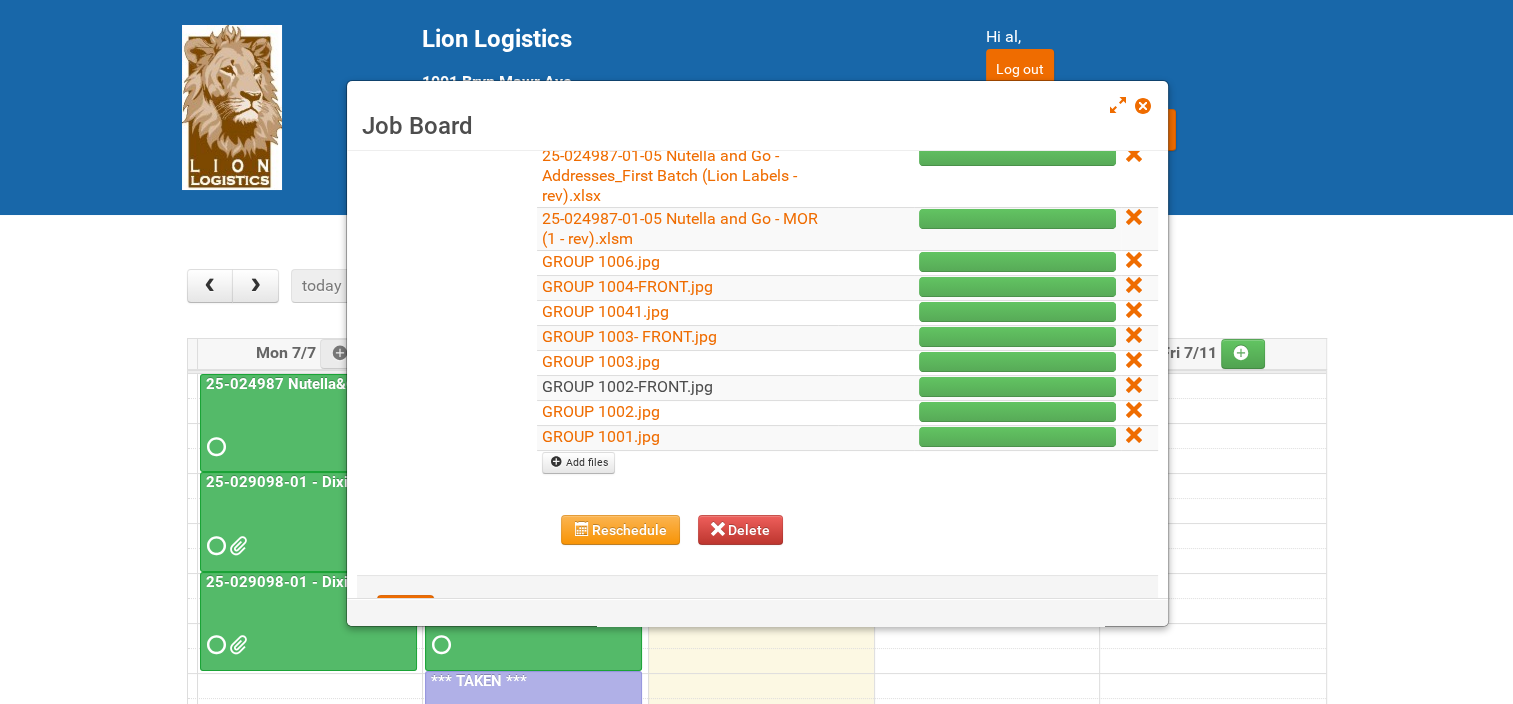click on "GROUP 1002-FRONT.jpg" at bounding box center [627, 386] 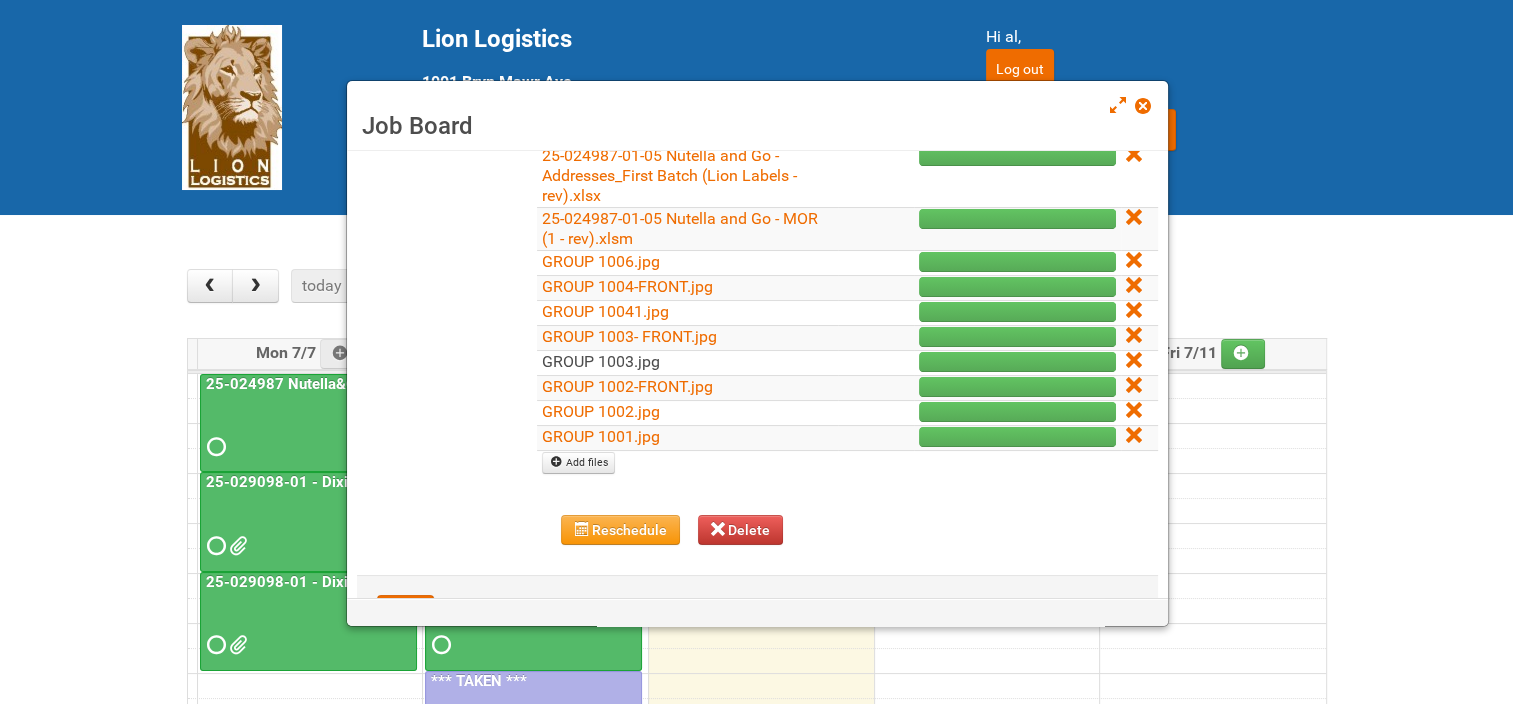 click on "GROUP 1003.jpg" at bounding box center (601, 361) 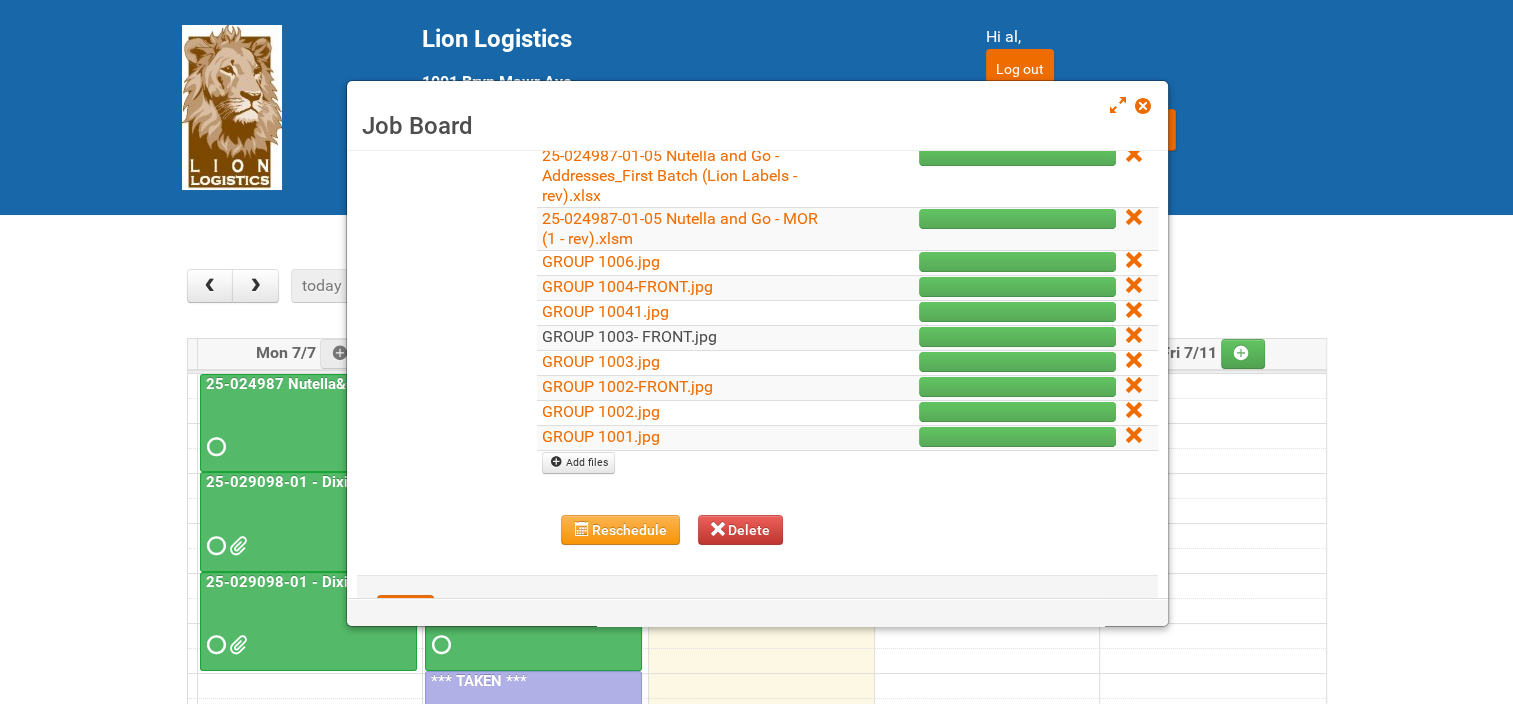 click on "GROUP 1003- FRONT.jpg" at bounding box center [629, 336] 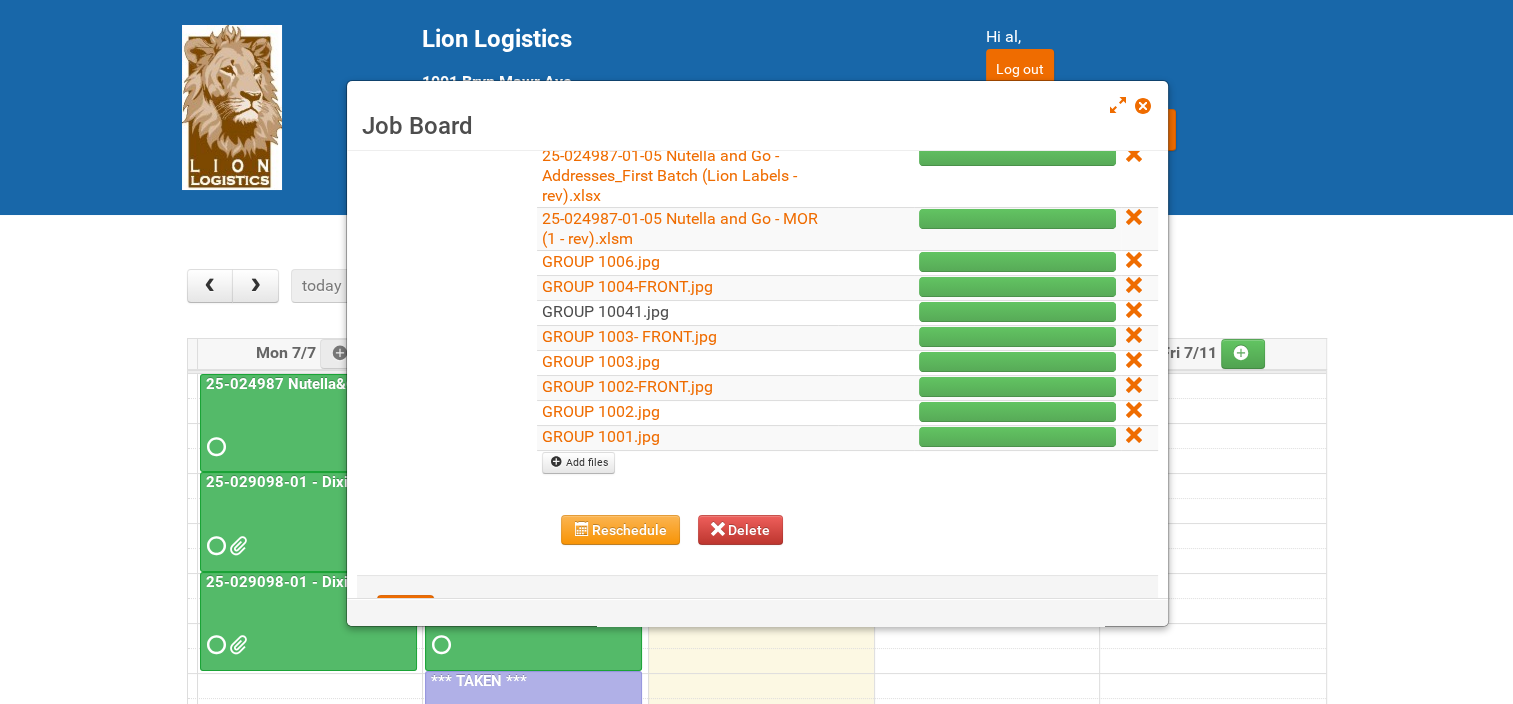 click on "GROUP 10041.jpg" at bounding box center [605, 311] 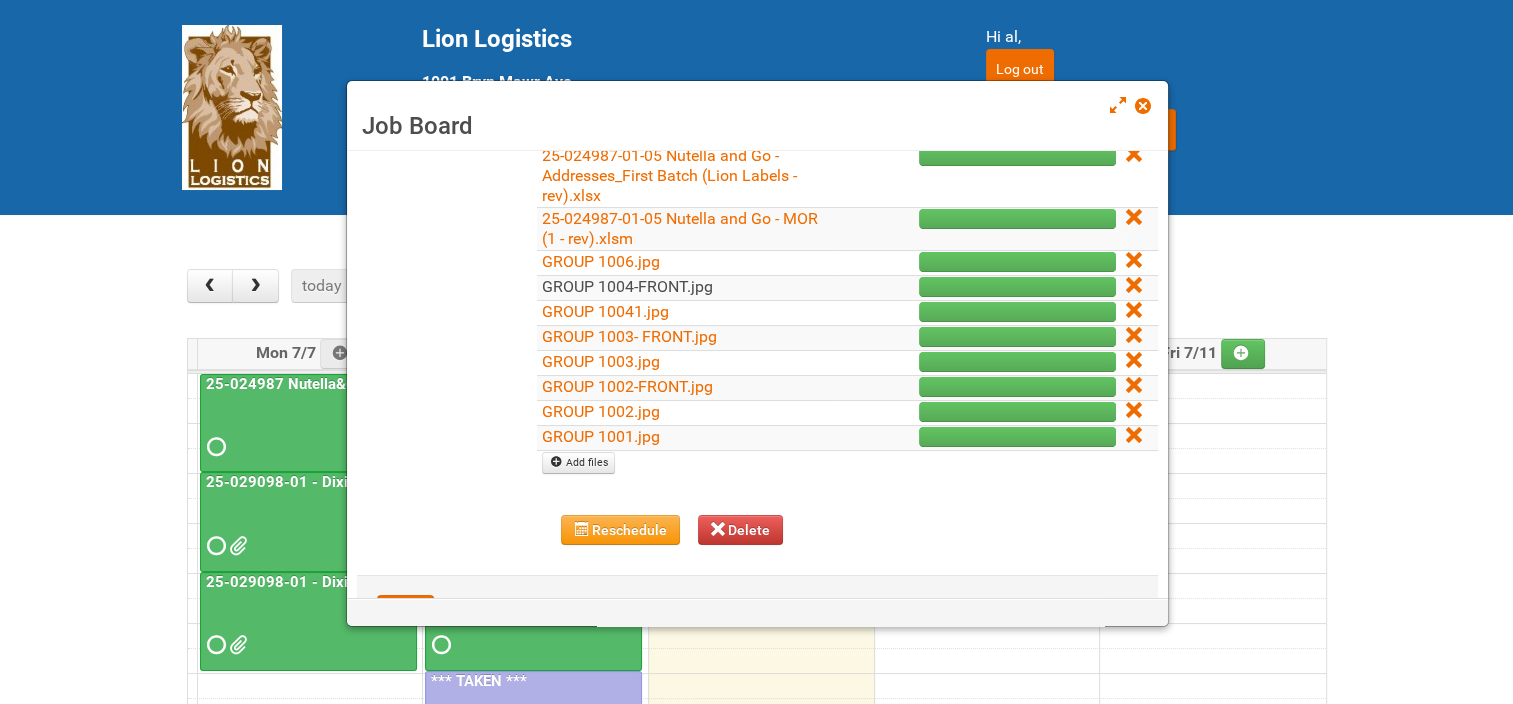 click on "GROUP 1004-FRONT.jpg" at bounding box center (627, 286) 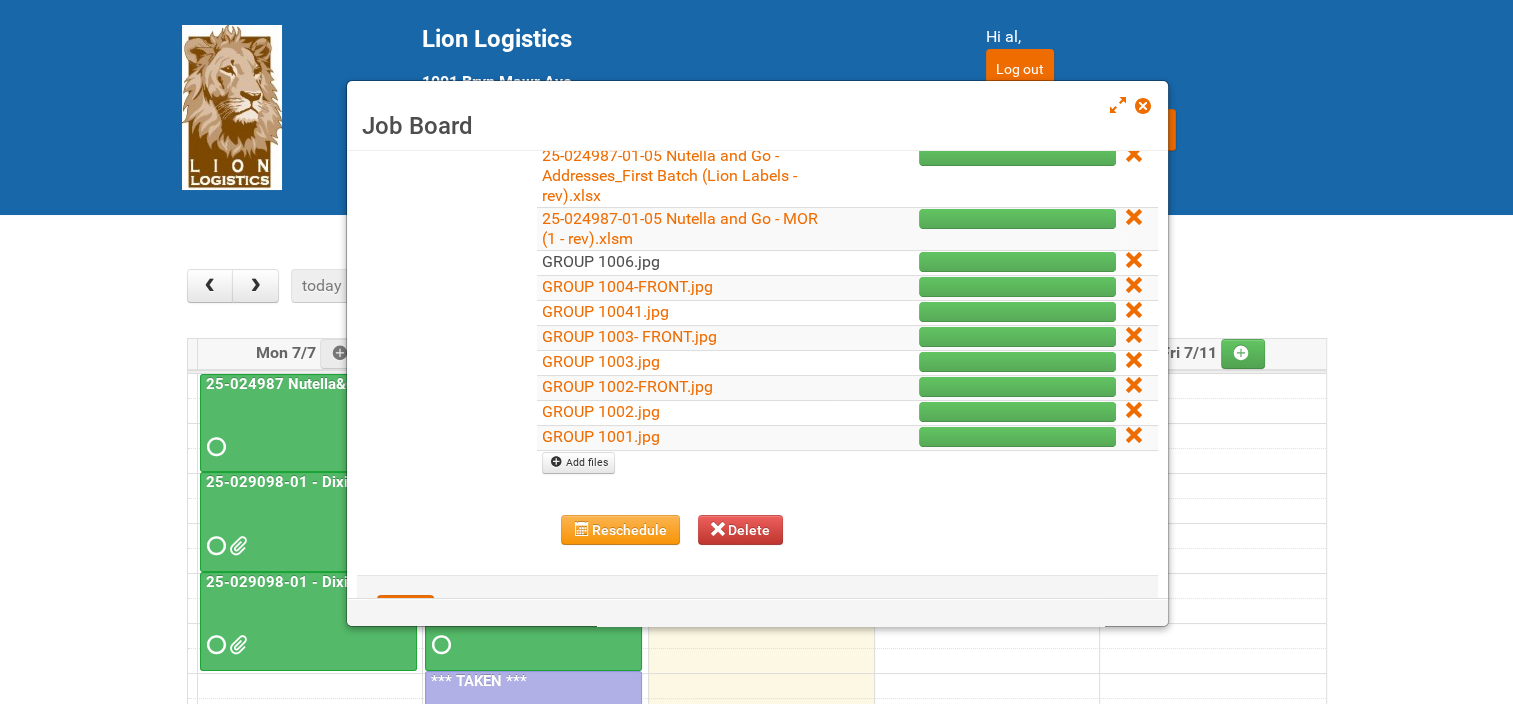 click on "GROUP 1006.jpg" at bounding box center [601, 261] 